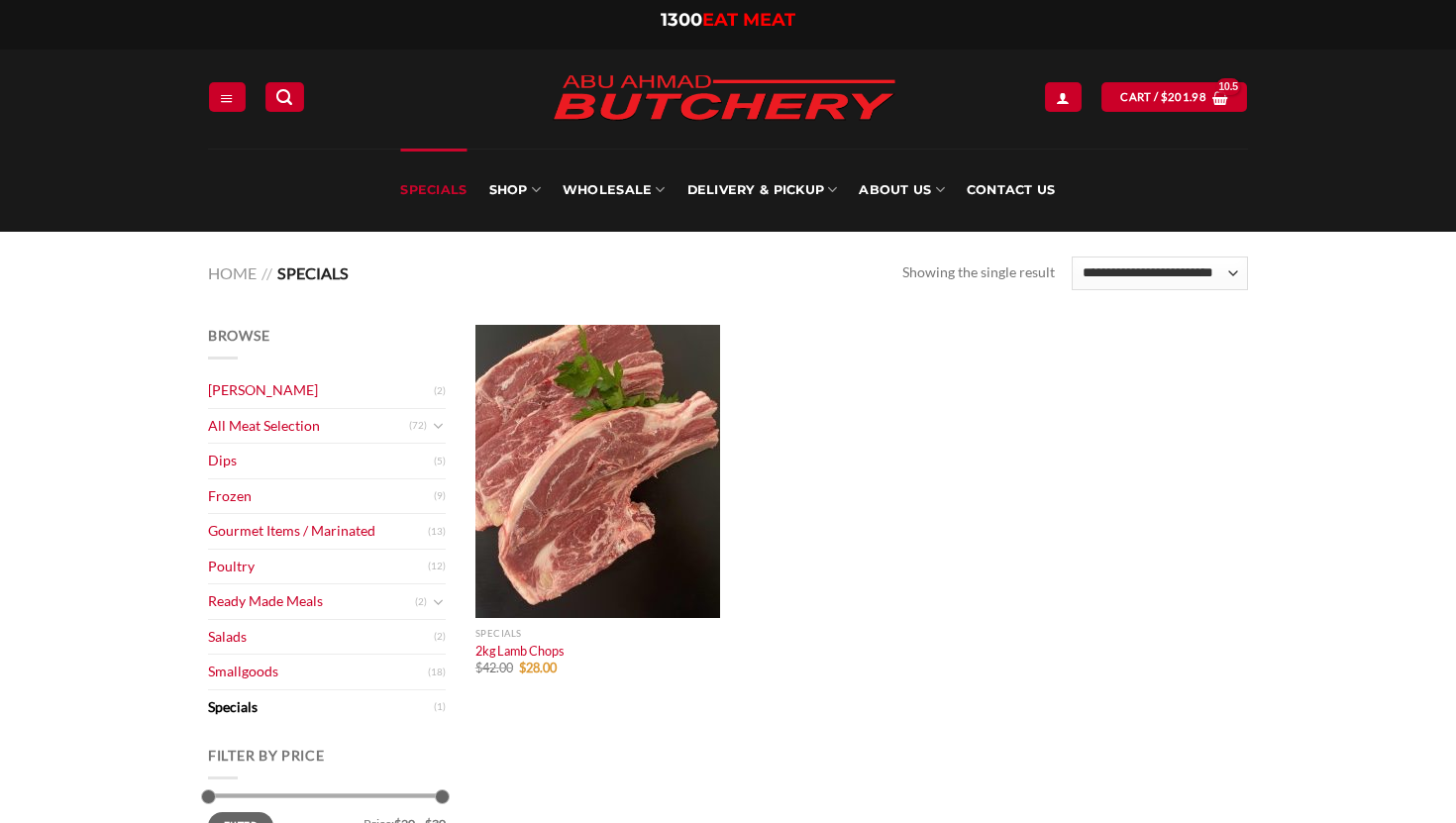 scroll, scrollTop: 0, scrollLeft: 0, axis: both 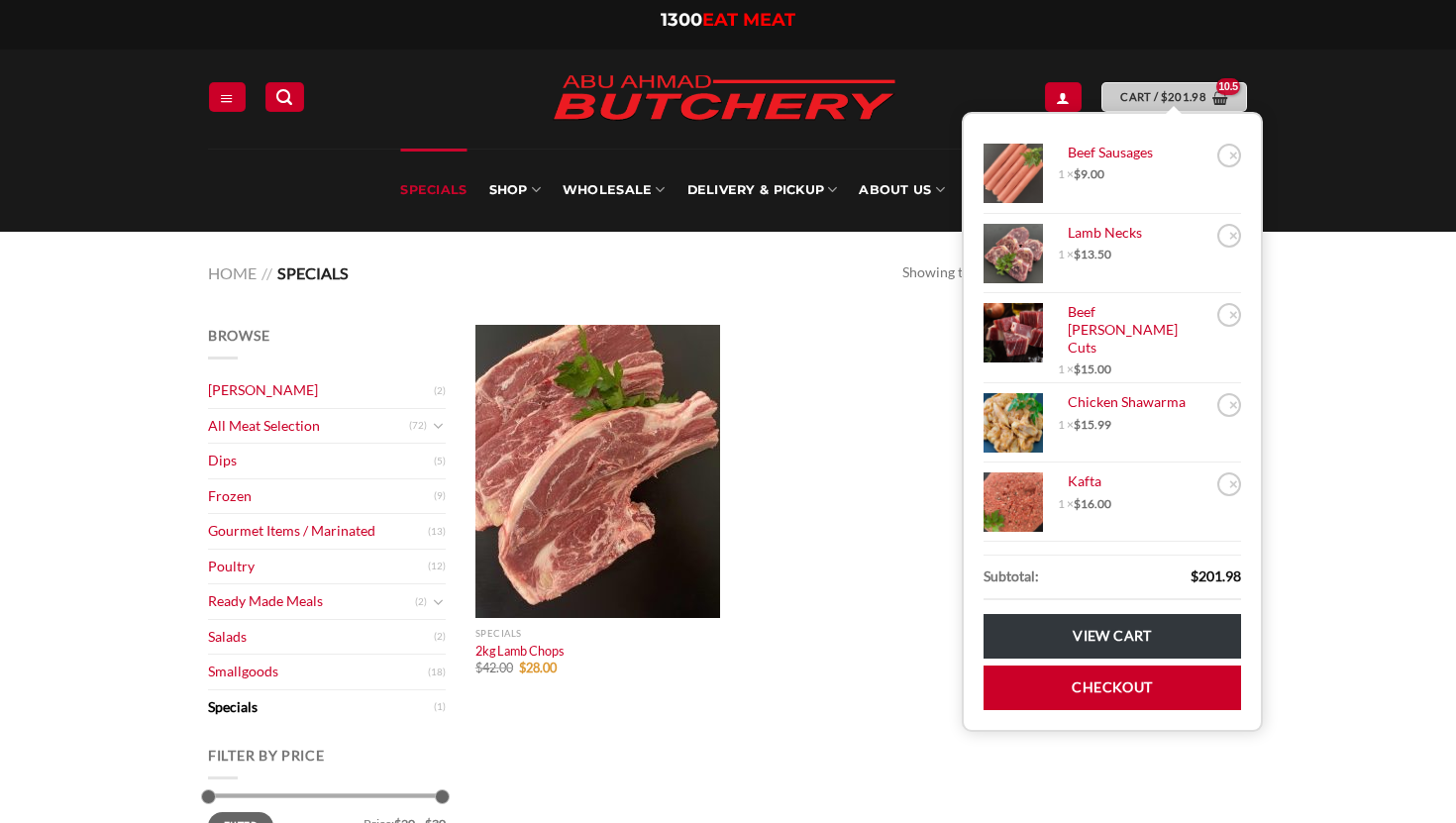 click on "Cart   /         $ 201.98" at bounding box center [1163, 97] 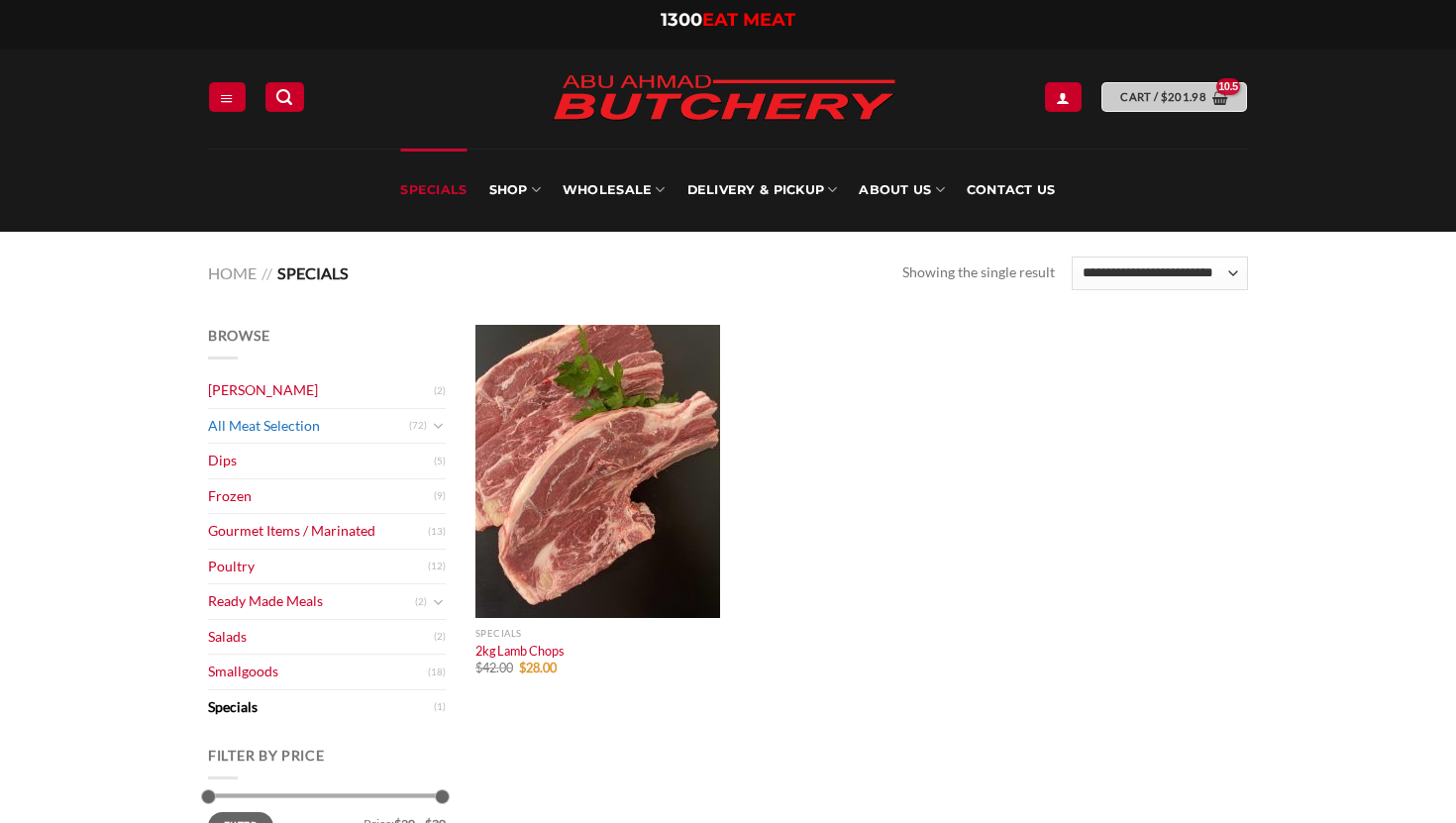 click on "All Meat Selection" at bounding box center (308, 426) 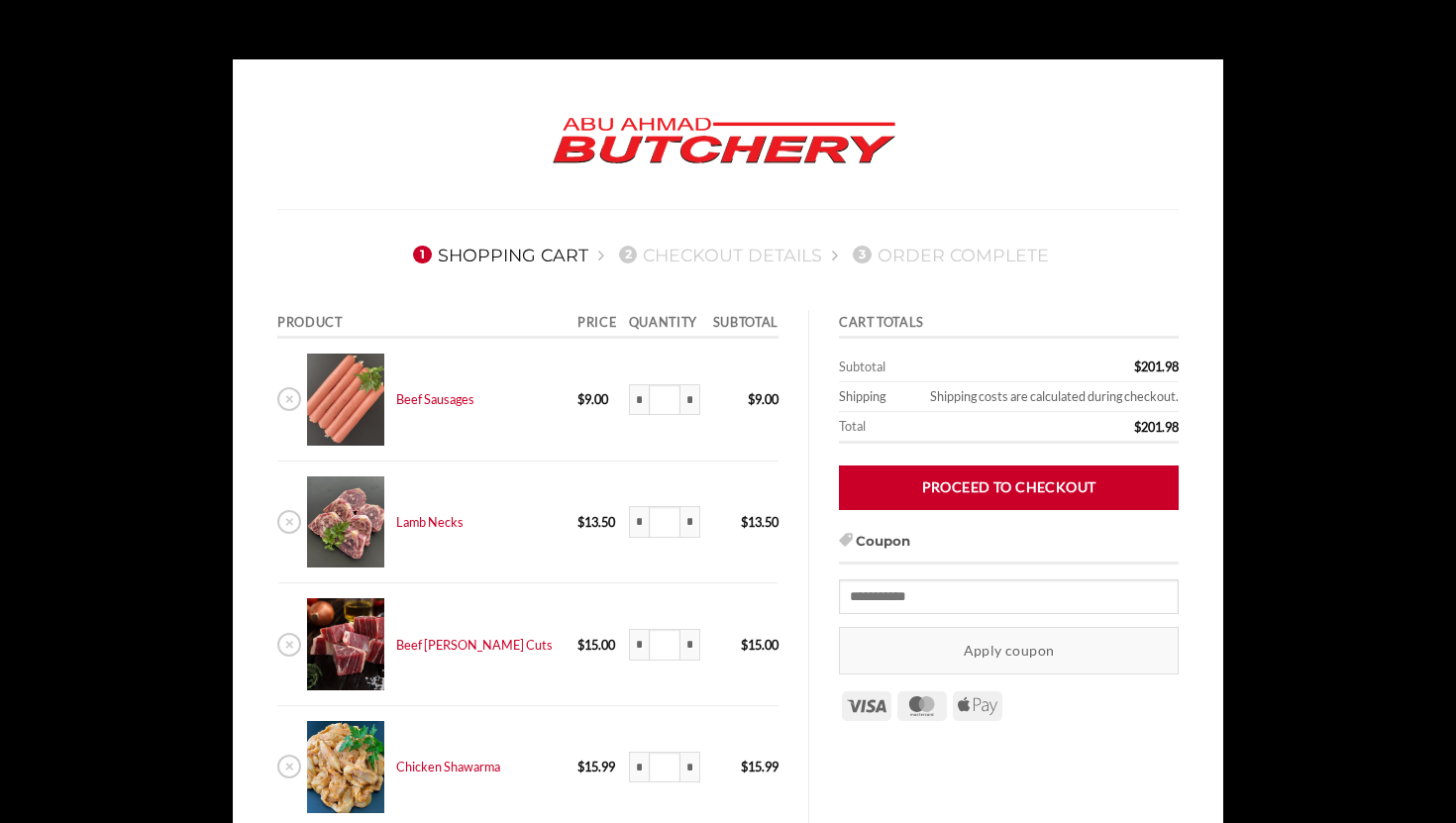 scroll, scrollTop: 0, scrollLeft: 0, axis: both 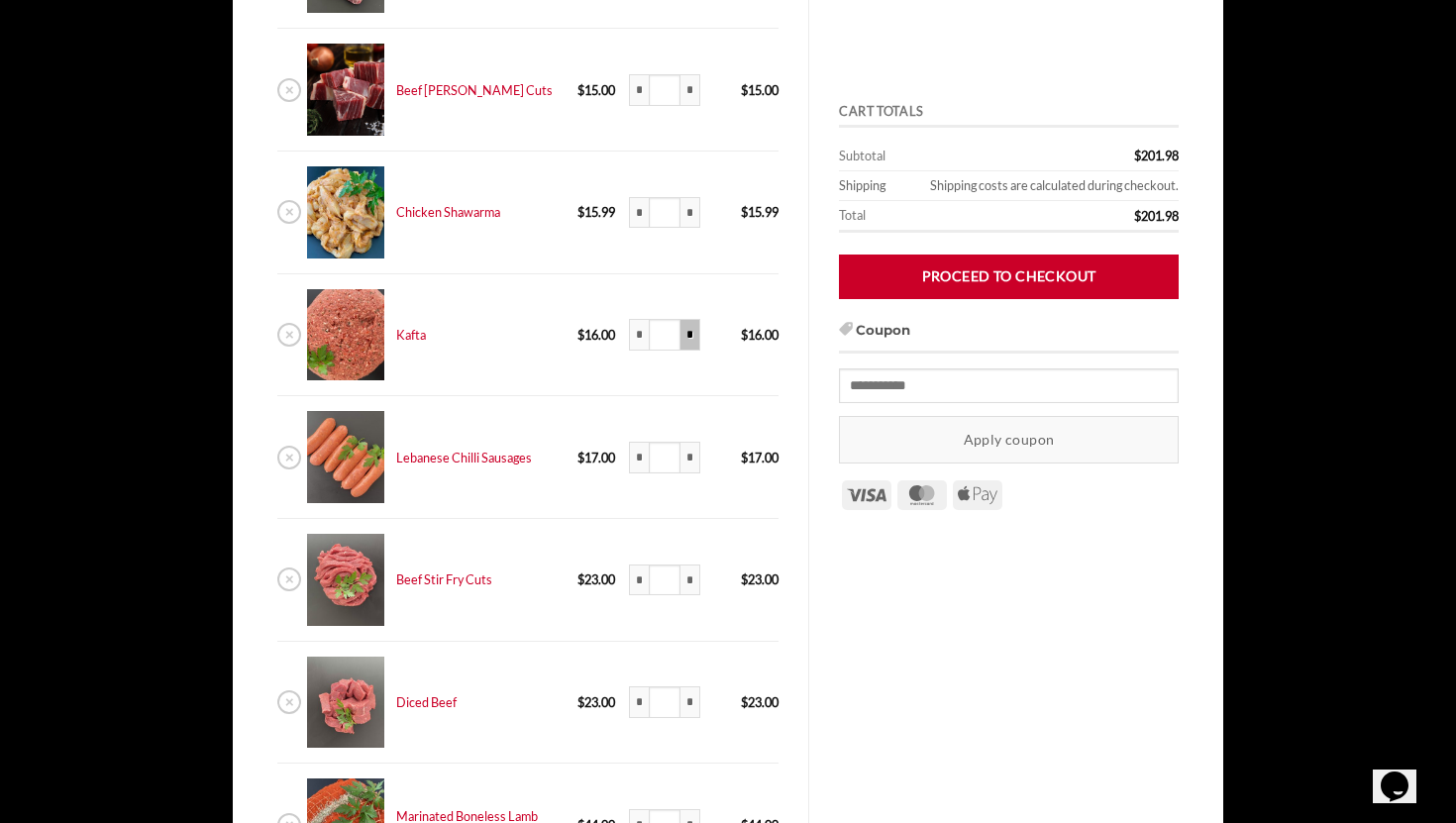 click on "*" at bounding box center (690, 335) 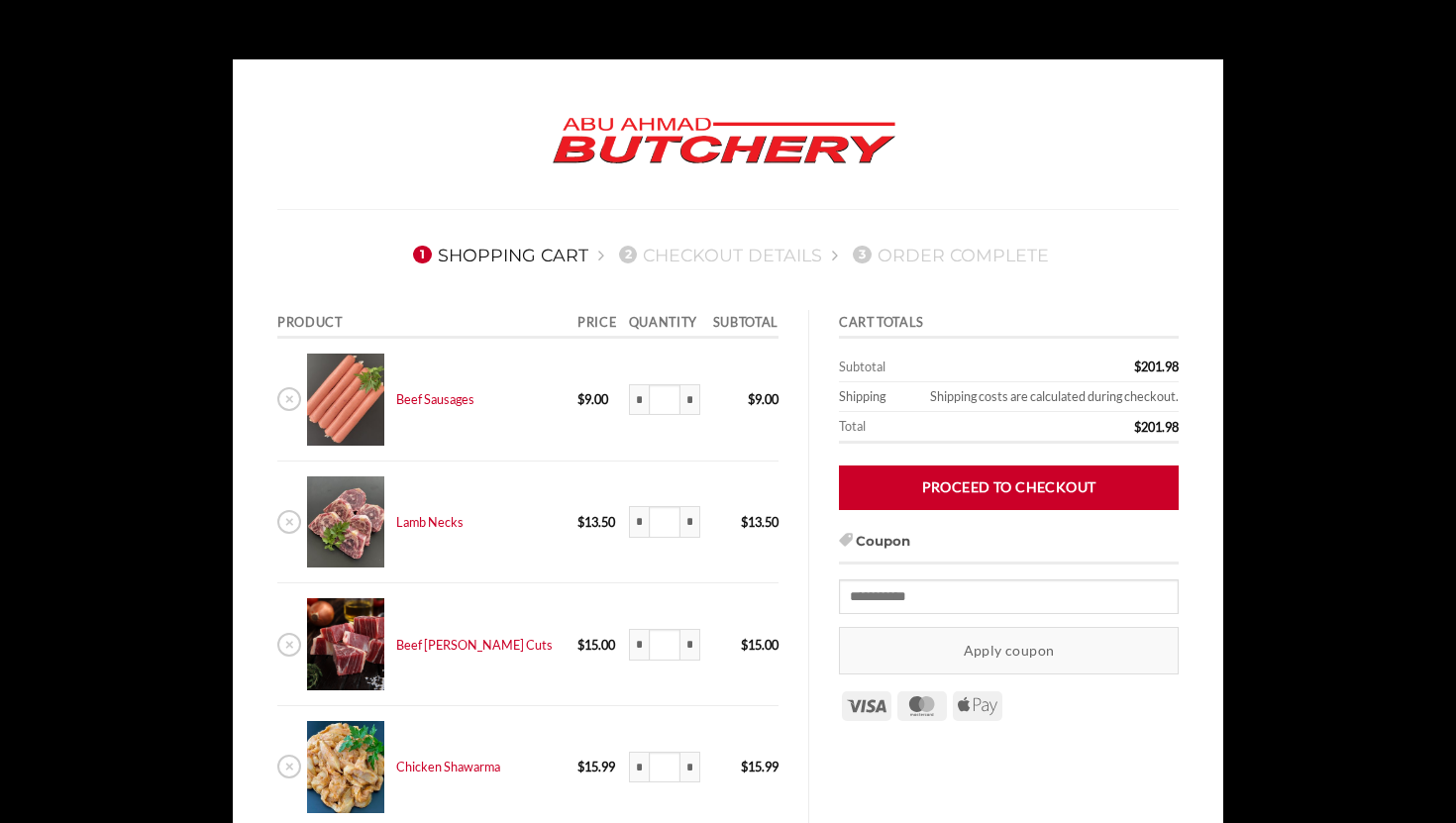 scroll, scrollTop: 0, scrollLeft: 0, axis: both 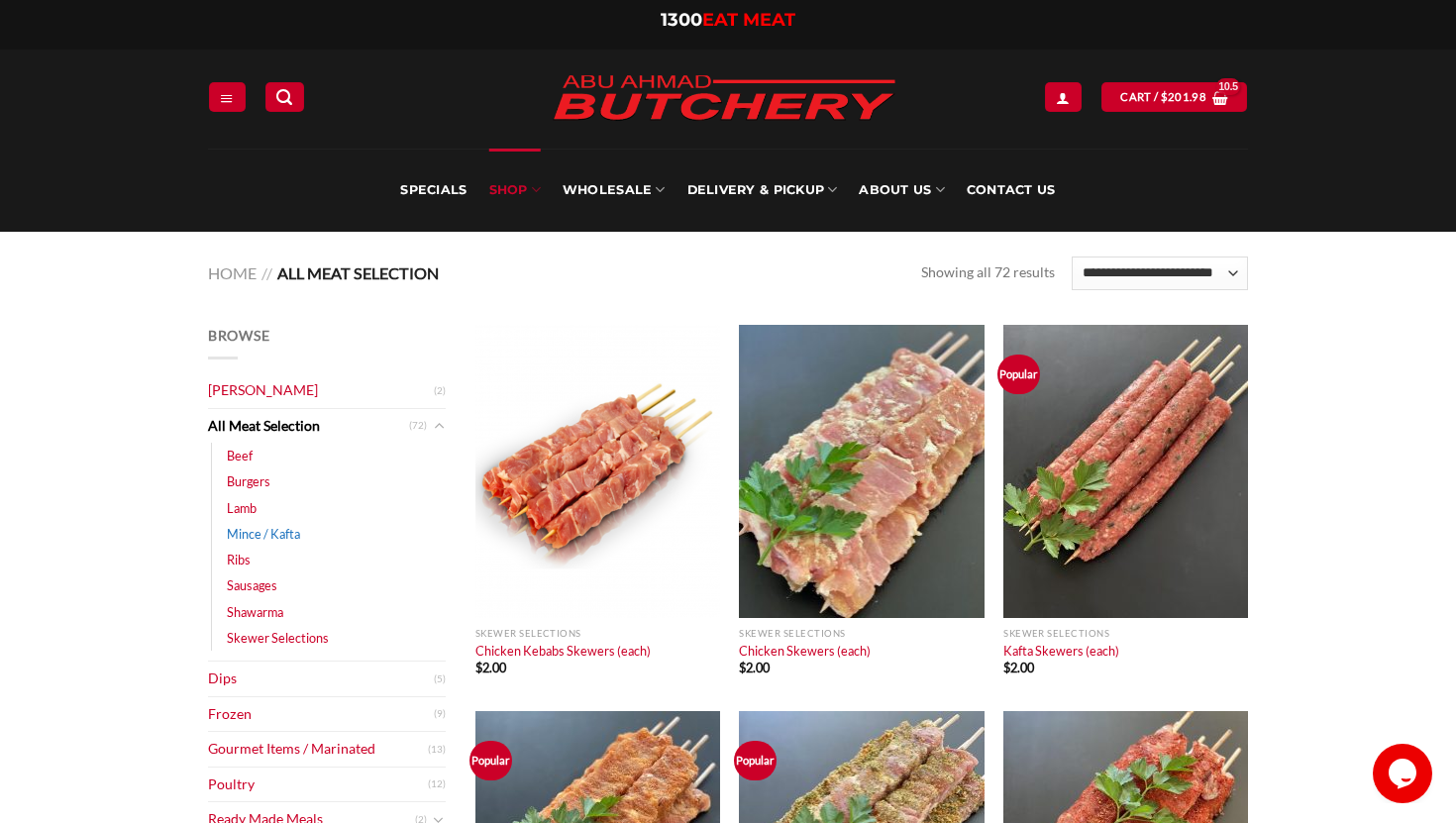 click on "Mince / Kafta" at bounding box center [263, 534] 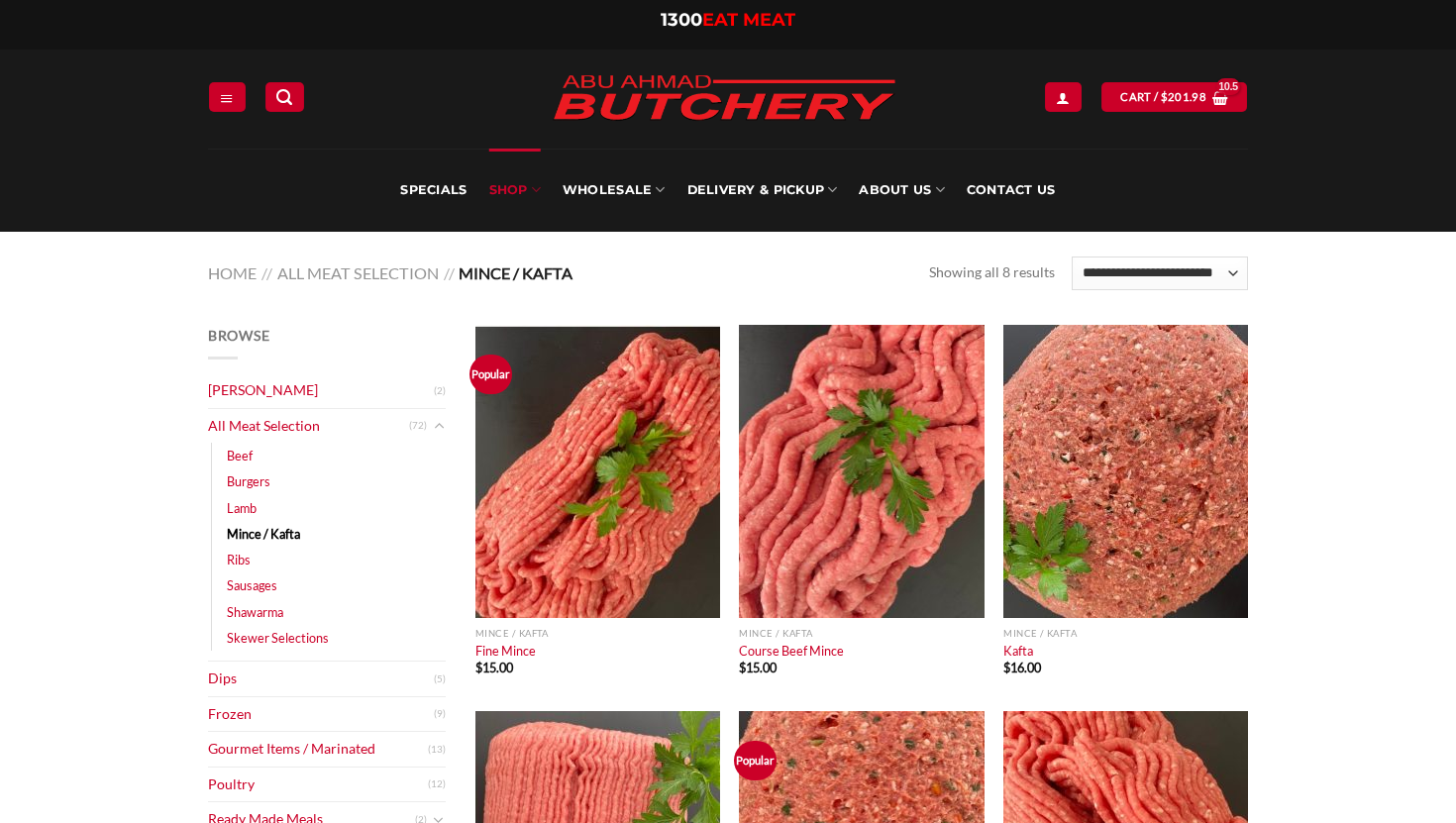 scroll, scrollTop: 0, scrollLeft: 0, axis: both 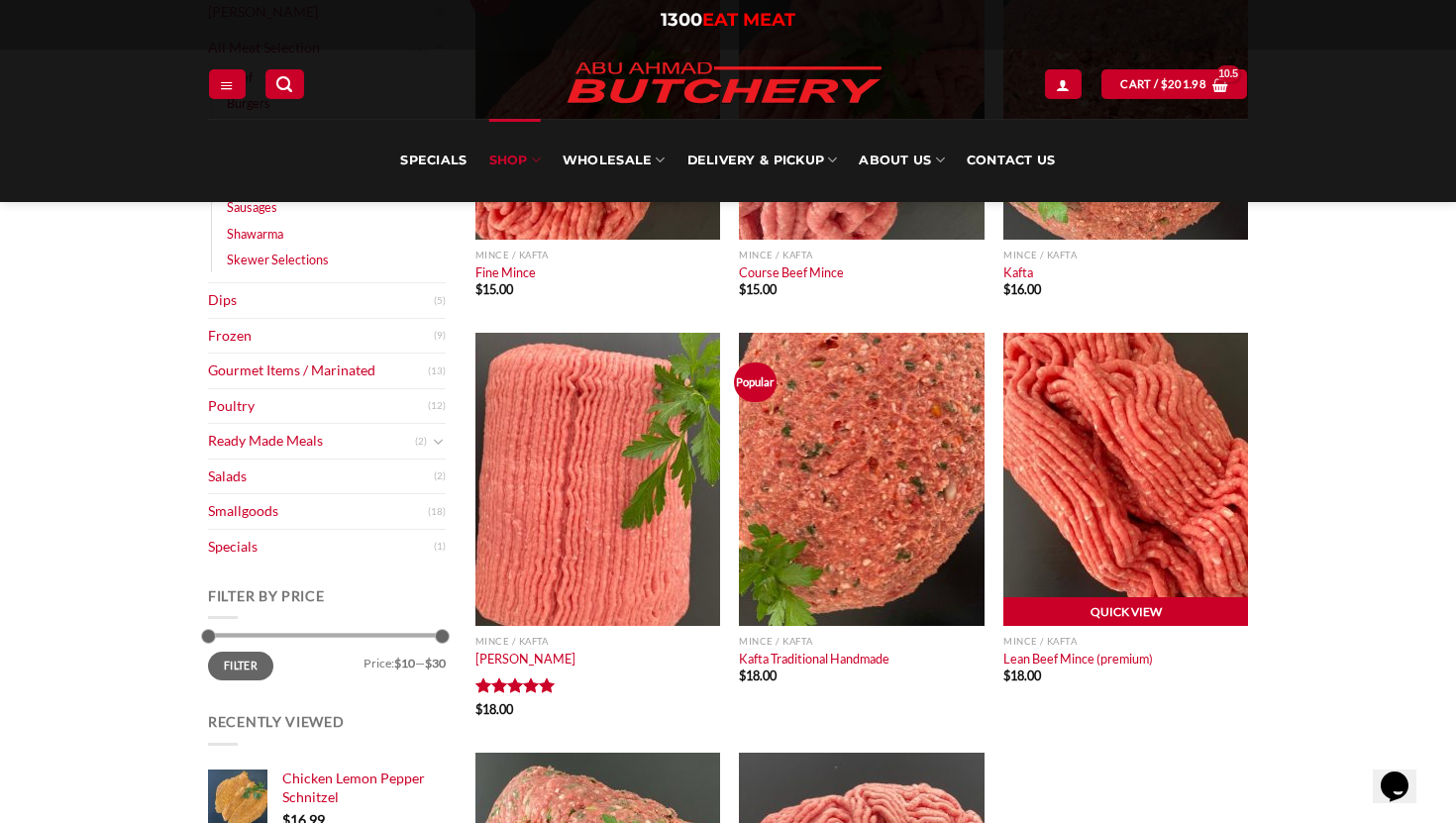 click on "Quick View" at bounding box center (1125, 612) 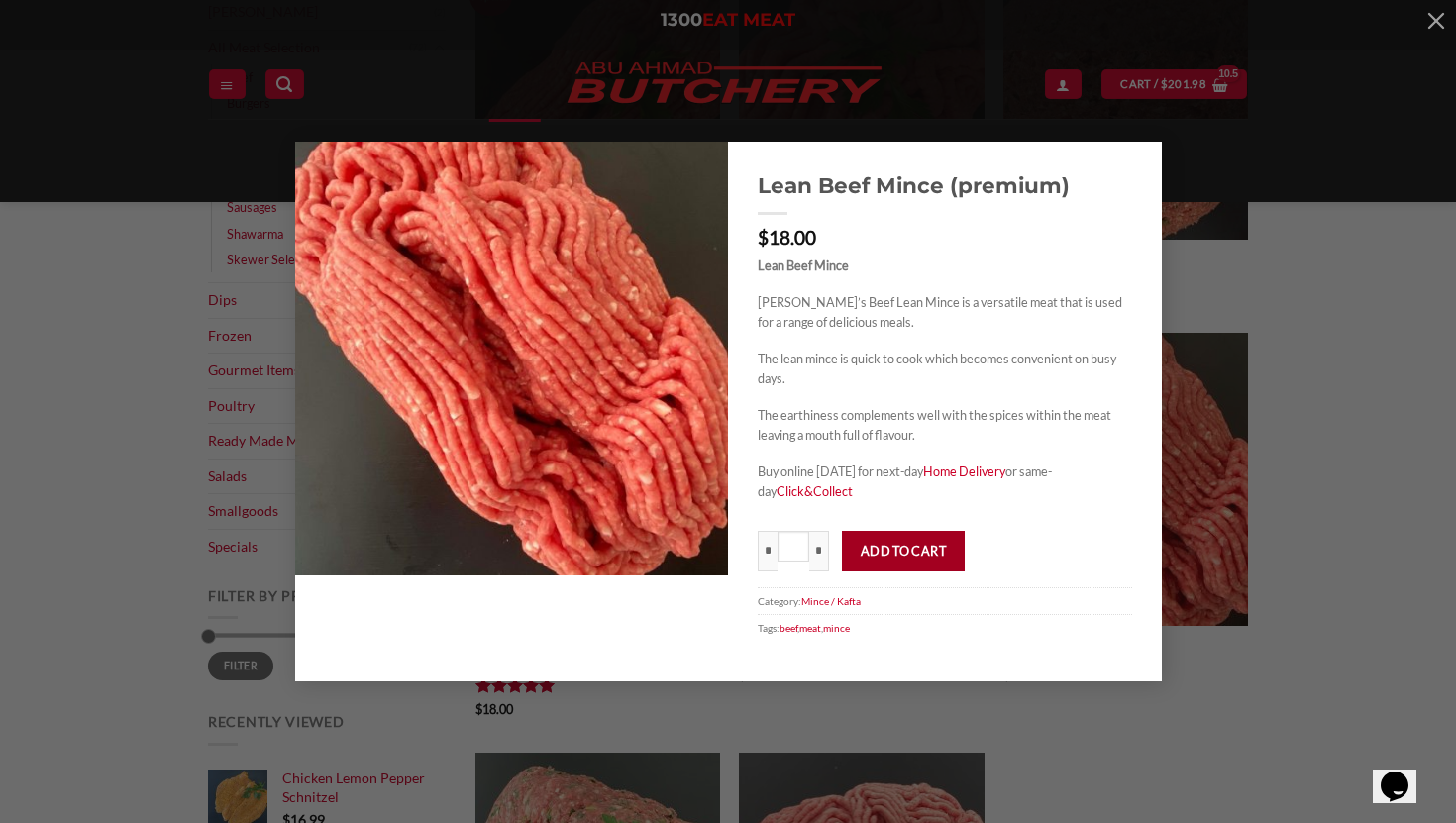 click on "Add to cart" at bounding box center (903, 551) 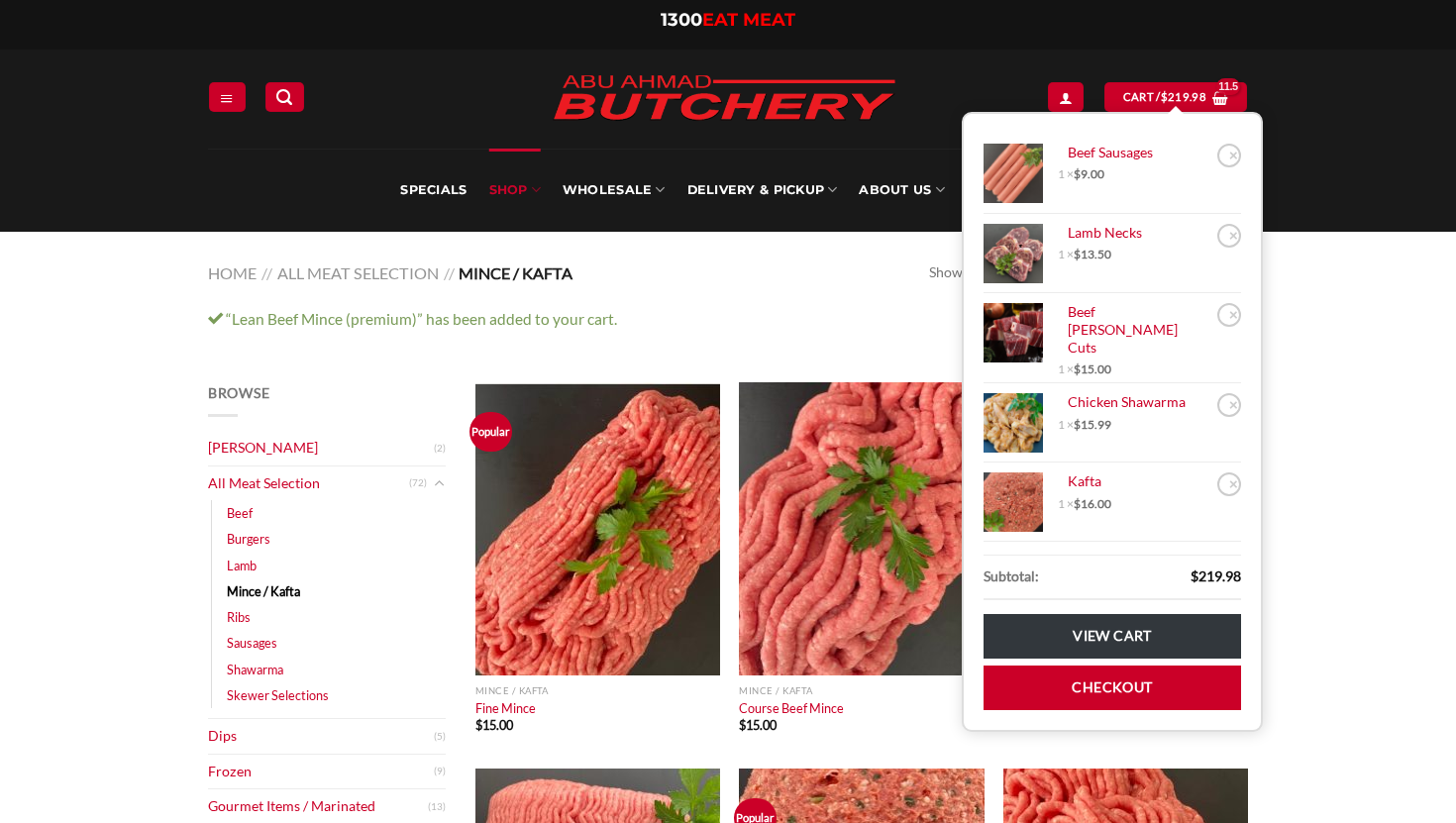 scroll, scrollTop: 0, scrollLeft: 0, axis: both 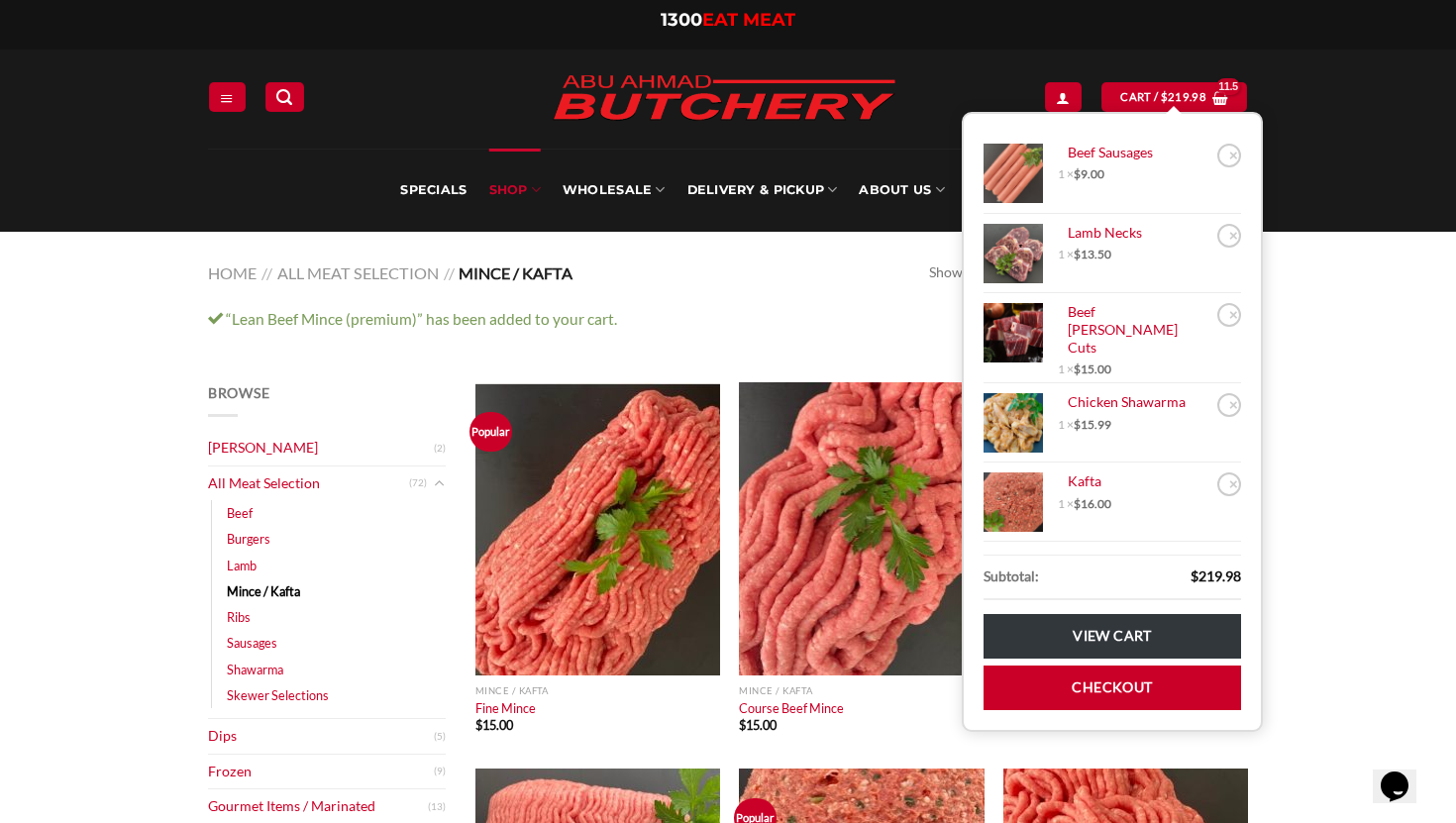 click on "View cart  “Lean Beef Mince (premium)” has been added to your cart." at bounding box center [728, 319] 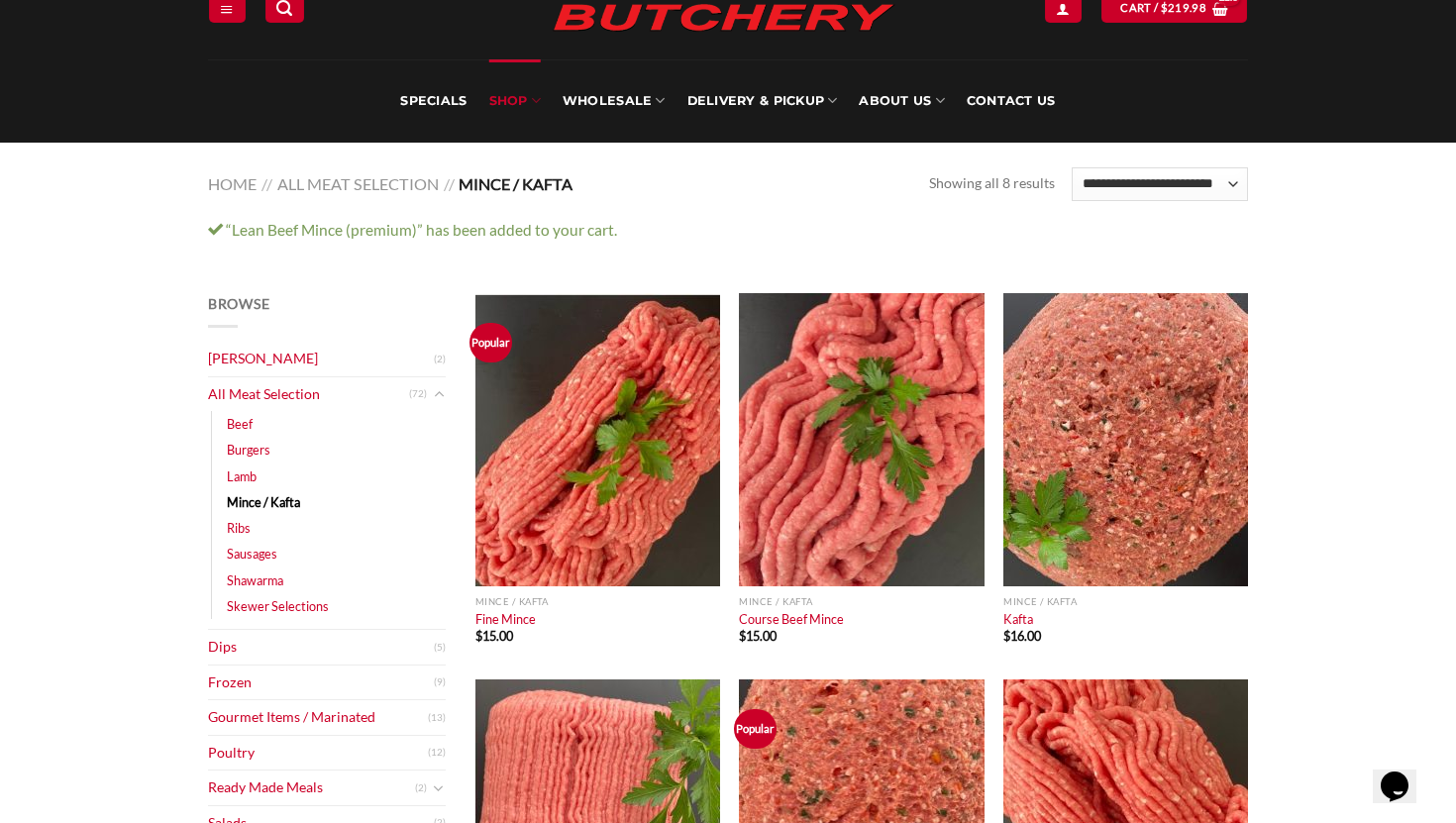 scroll, scrollTop: 92, scrollLeft: 0, axis: vertical 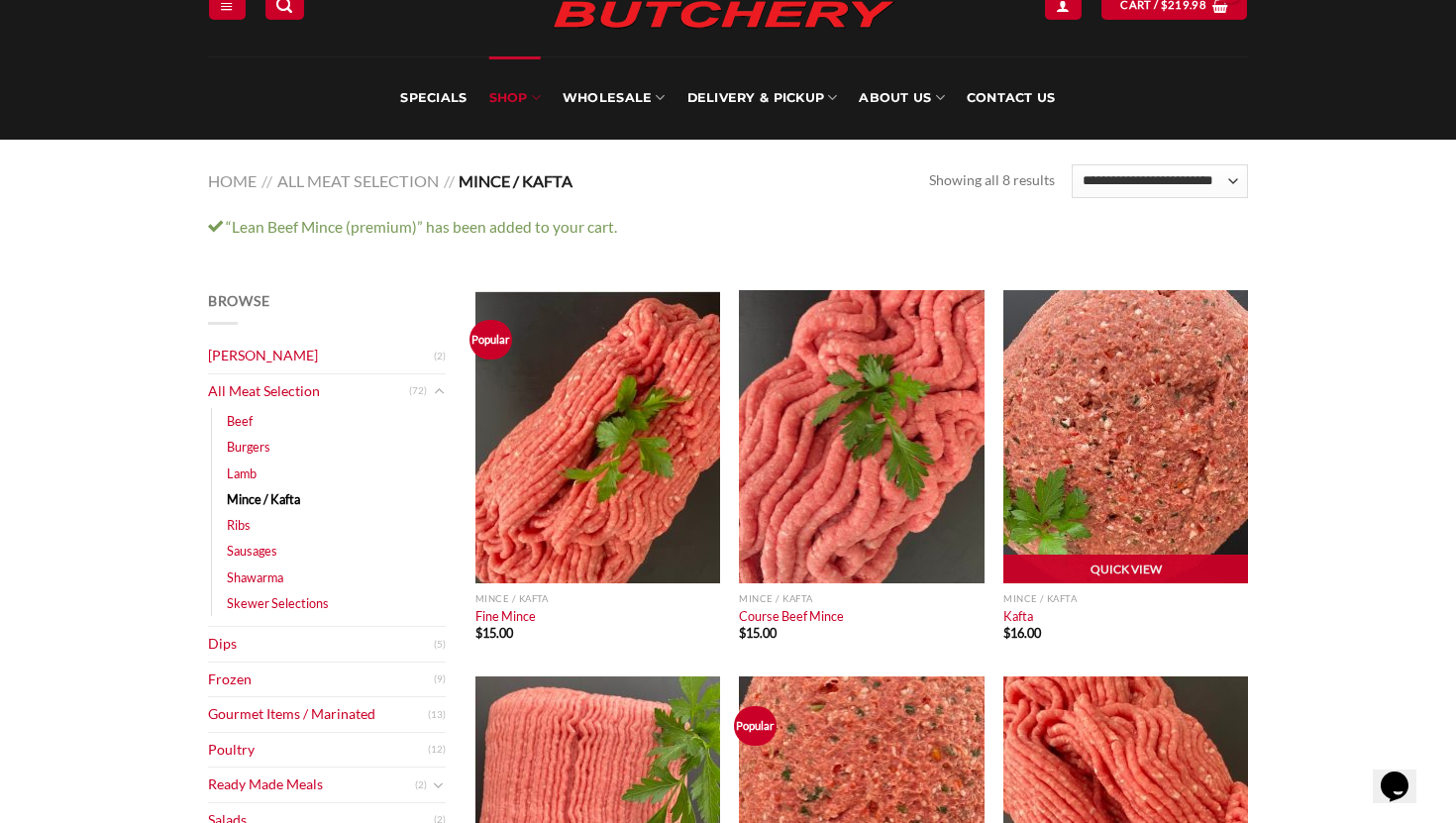 click at bounding box center (1125, 437) 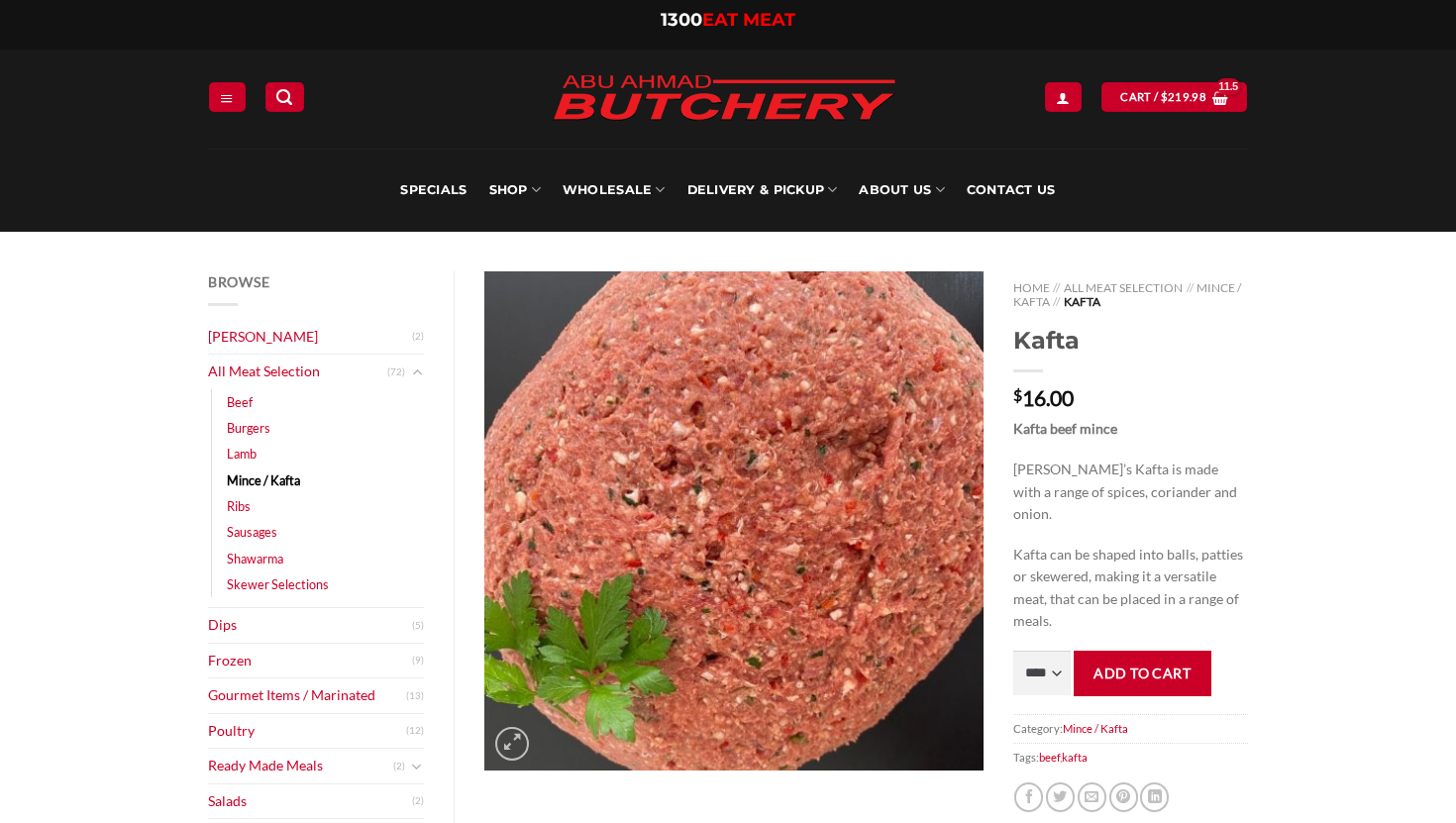 scroll, scrollTop: 0, scrollLeft: 0, axis: both 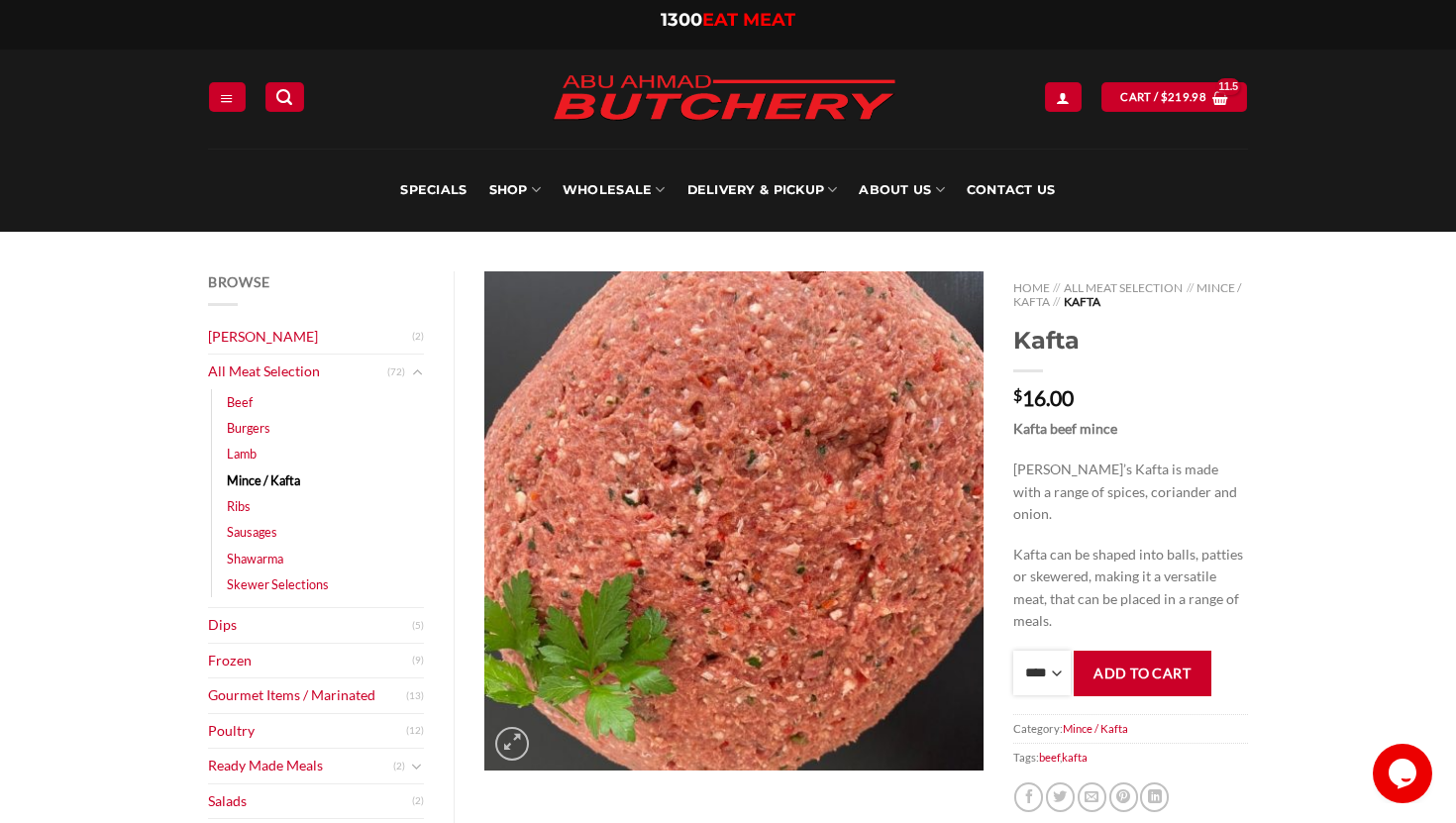 click on "**** * *** * *** * *** * *** * *** * *** * *** * *** * *** ** **** ** **** ** **** ** **** ** **** ** **** ** **** ** **** ** **** ** **** ** **** ** **** ** **** ** **** ** **** ** **** ** **** ** **** ** **** ** **** ** **** ** **** ** **** ** **** ** **** ** **** ** **** ** **** ** **** ** **** ** **** ** **** ** **** ** **** ** **** ** **** ** **** ** **** ** **** ** **** ** **** ** **** ** **** ** **** ** **** ** **** ** **** ** **** ** **** ** **** ** **** ** **** ** **** ** **** ** **** ** **** ** **** ** **** ** **** ** **** ** **** ** **** ** **** ** **** ** **** ** **** ** **** ** **** ** **** ** **** ** **** ** **** ** **** ** **** ** **** ** **** ** **** ** **** ** **** ** **** ** **** ** **** ** **** ** **** ** **** ** **** ** **** ** **** ** **** ** **** *** ***** *** ***** *** ***** *** ***** *** ***** *** ***** *** ***** *** ***** *** ***** *** ***** *** ***** *** ***** *** ***** *** ***** *** ***** *** ***** *** ***** *** ***** *** ***** *** ***** *** ***** *** ***** *** ***** *** ***** ***" at bounding box center (1042, 672) 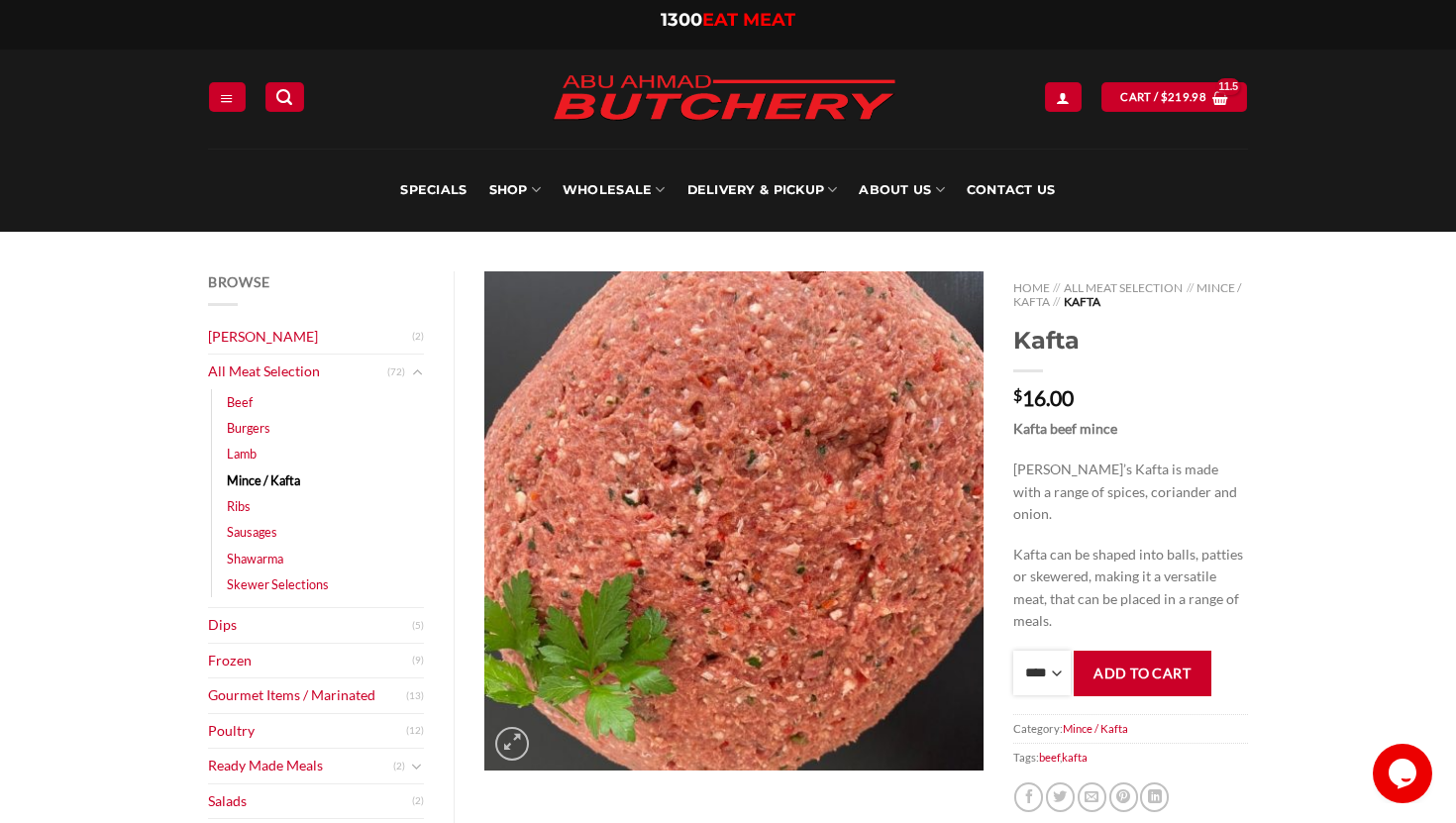 select on "*" 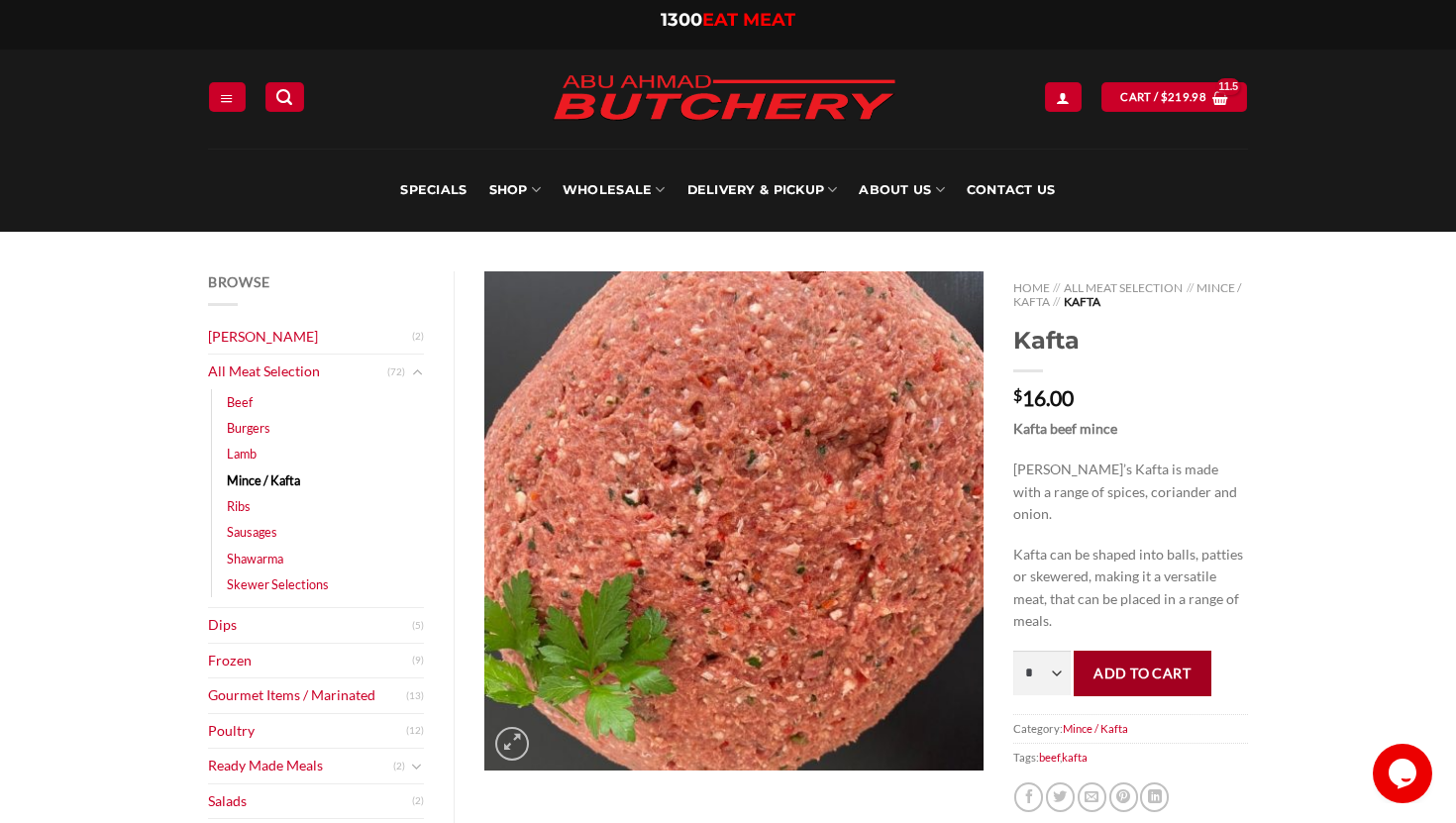 click on "Add to cart" at bounding box center [1142, 672] 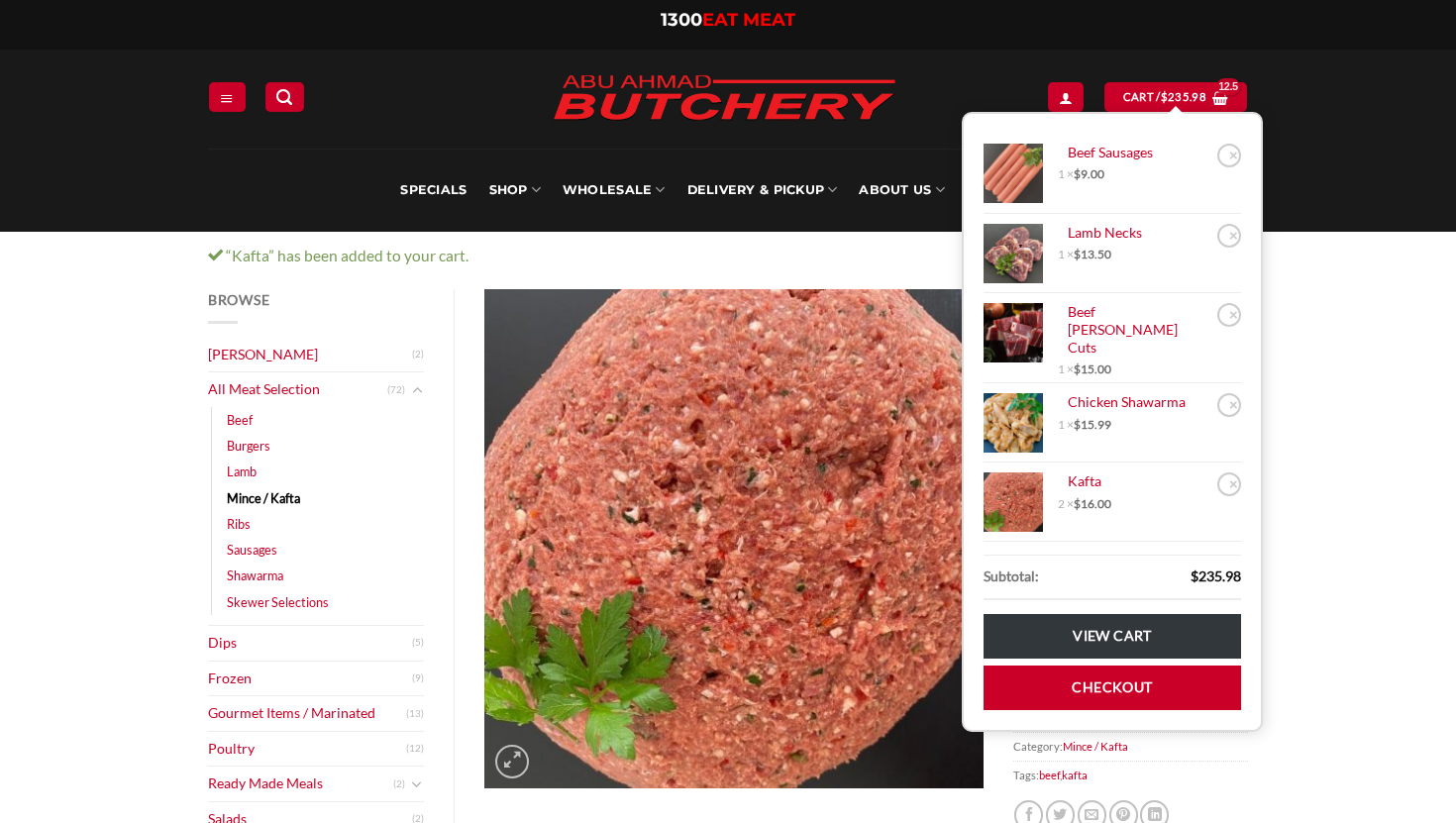 scroll, scrollTop: 0, scrollLeft: 0, axis: both 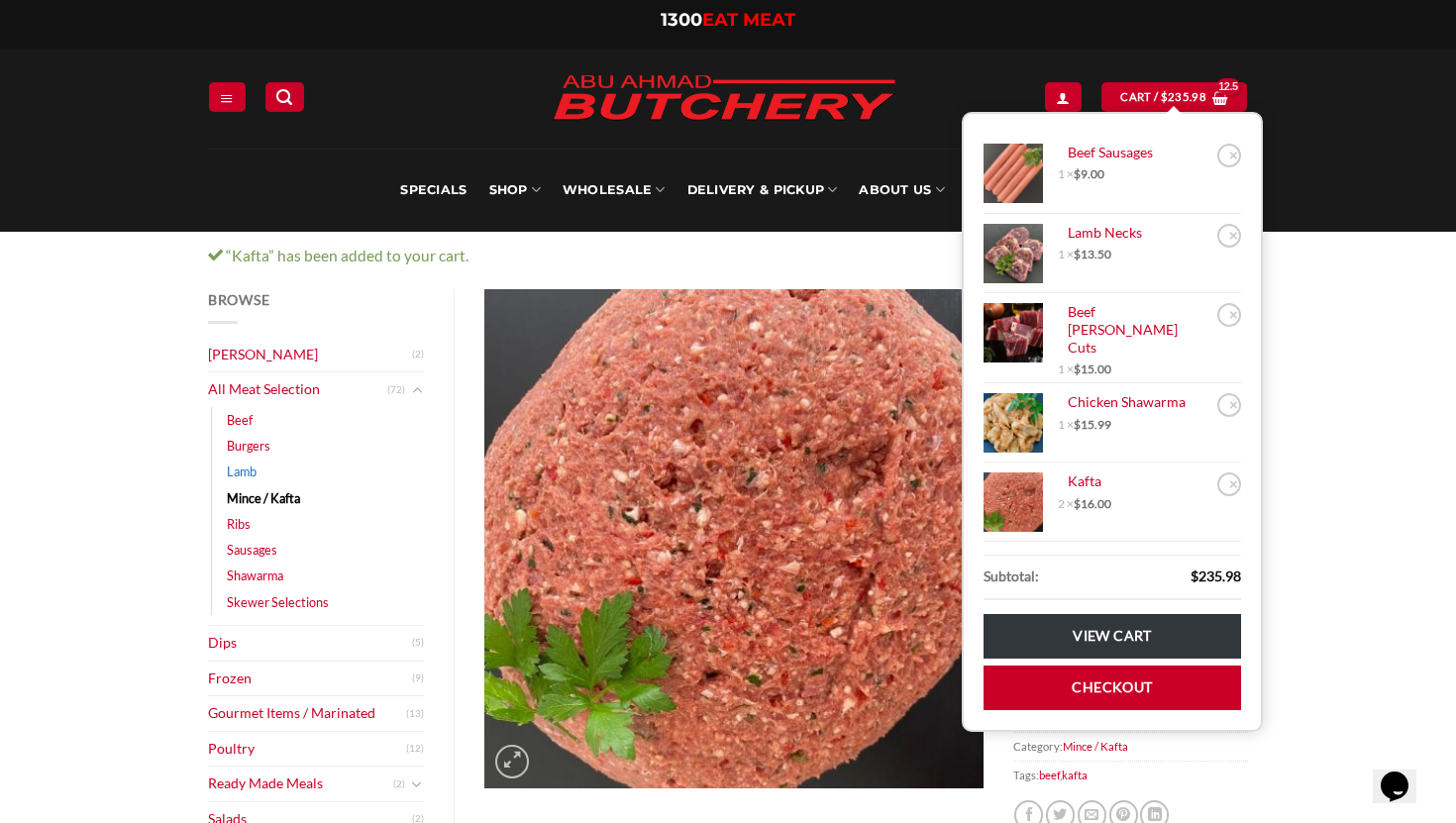 click on "Lamb" at bounding box center (242, 471) 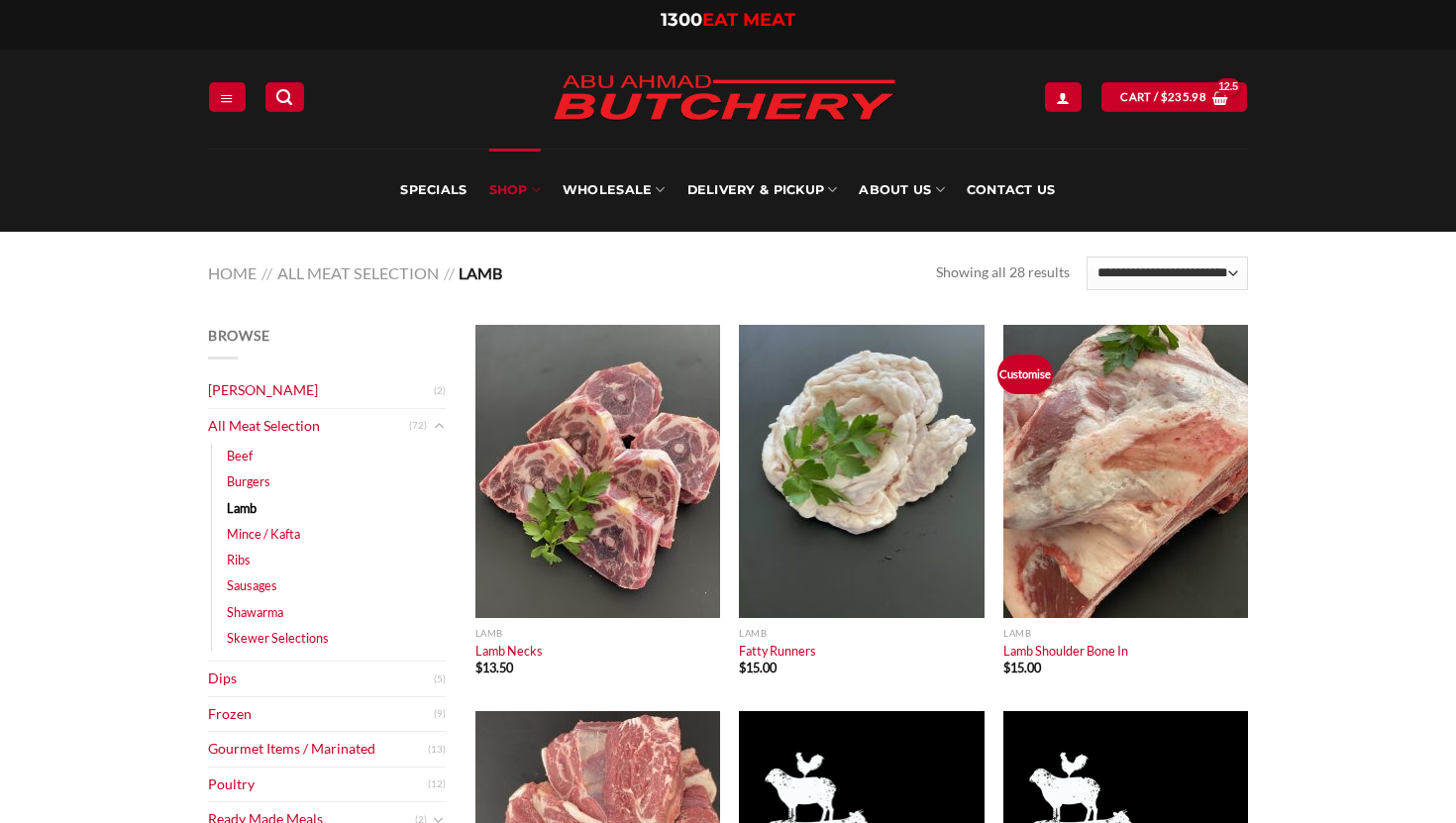 scroll, scrollTop: 0, scrollLeft: 0, axis: both 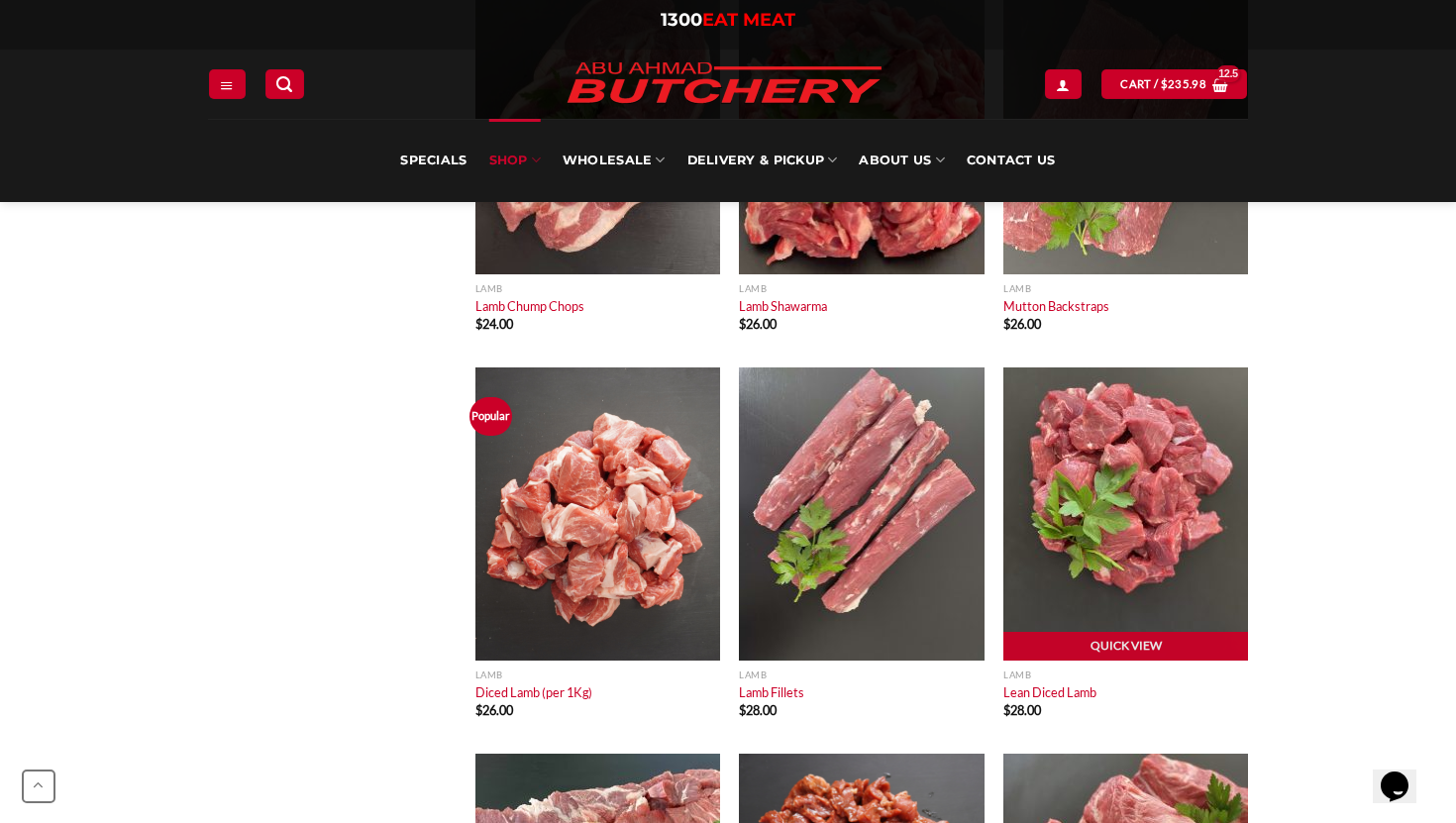 click at bounding box center (1125, 514) 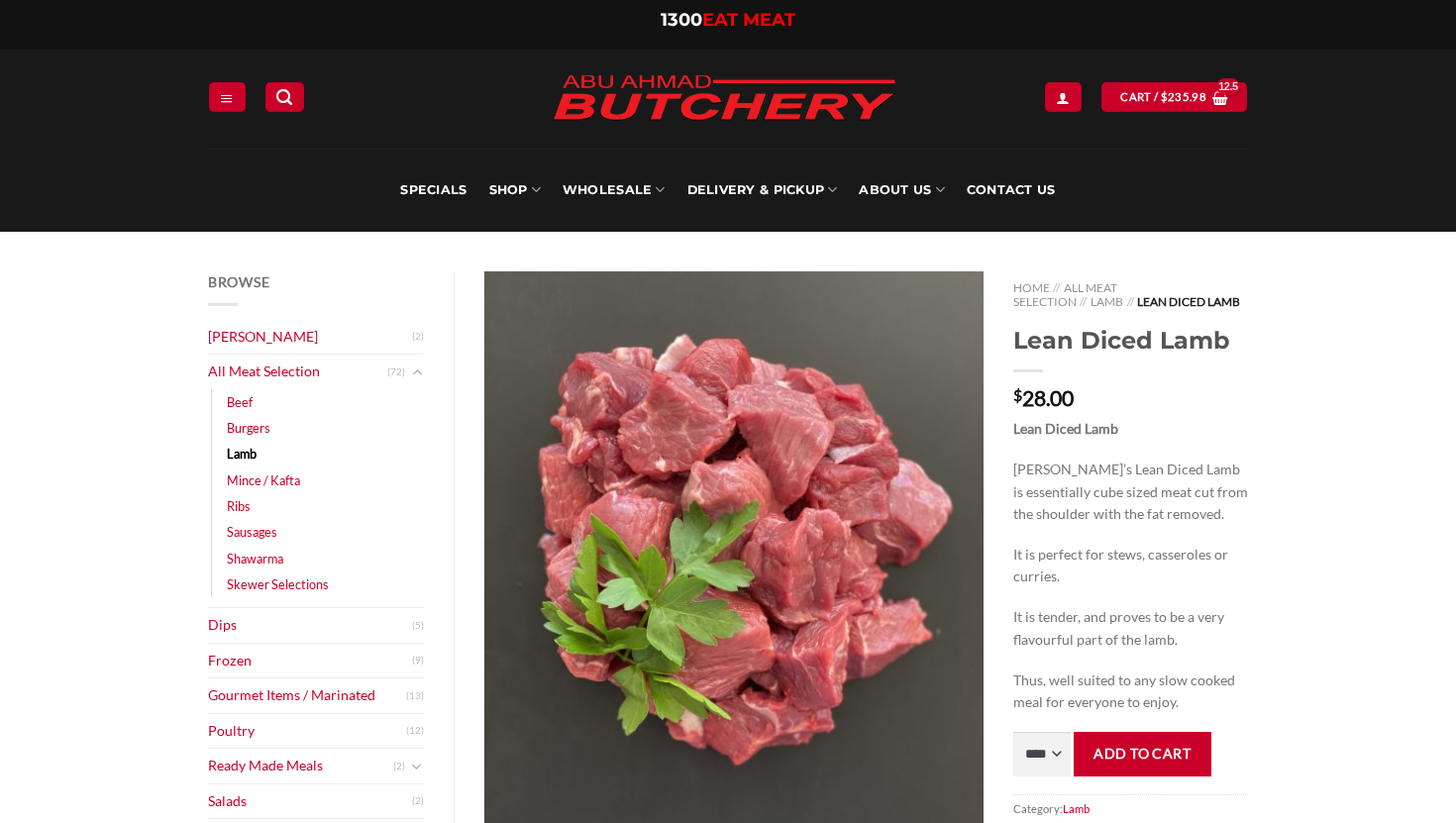 scroll, scrollTop: 0, scrollLeft: 0, axis: both 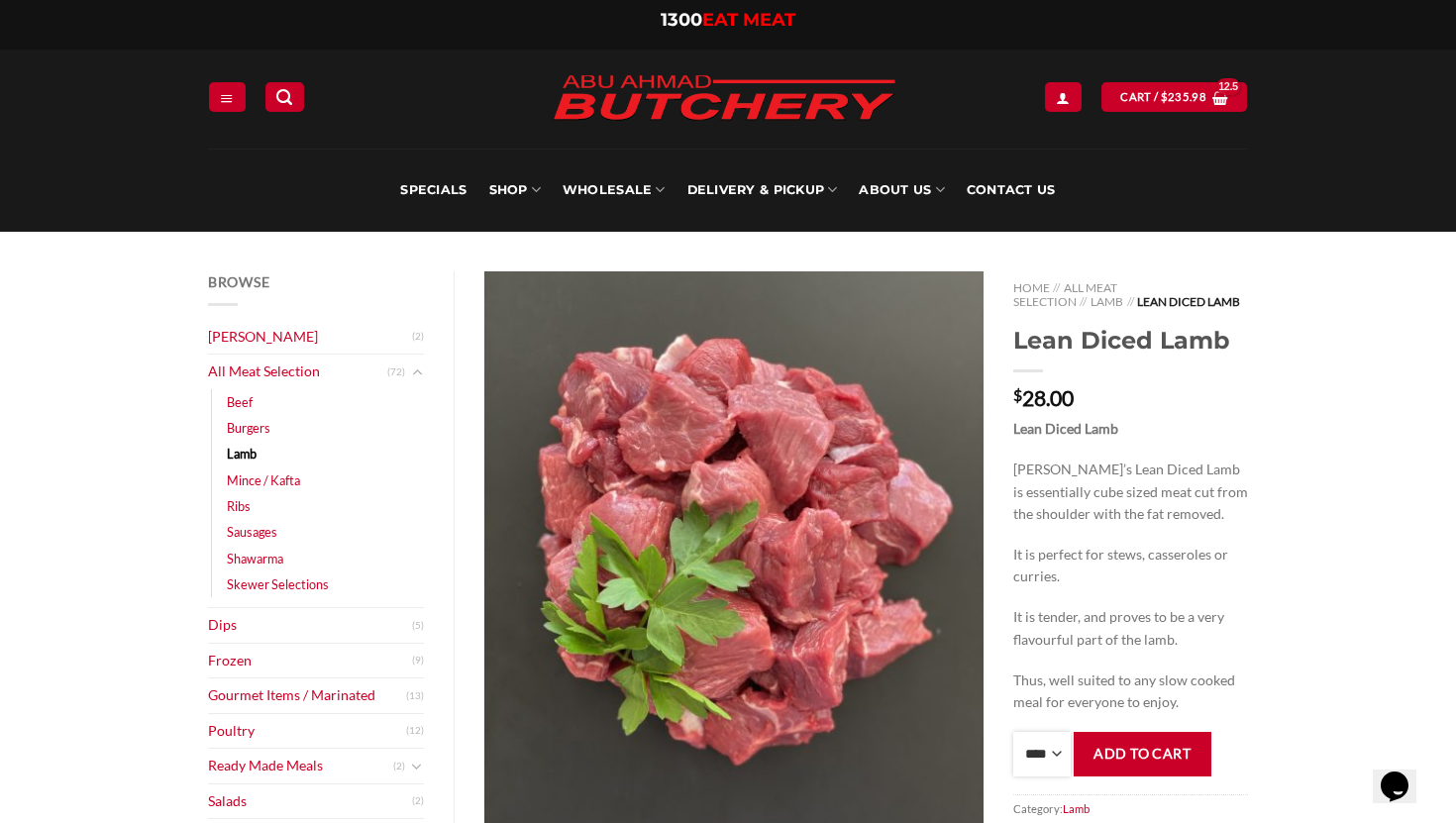 click on "**** * *** * *** * *** * *** * *** * *** * *** * *** * *** ** **** ** **** ** **** ** **** ** **** ** **** ** **** ** **** ** **** ** **** ** **** ** **** ** **** ** **** ** **** ** **** ** **** ** **** ** **** ** **** ** **** ** **** ** **** ** **** ** **** ** **** ** **** ** **** ** **** ** **** ** **** ** **** ** **** ** **** ** **** ** **** ** **** ** **** ** **** ** **** ** **** ** **** ** **** ** **** ** **** ** **** ** **** ** **** ** **** ** **** ** **** ** **** ** **** ** **** ** **** ** **** ** **** ** **** ** **** ** **** ** **** ** **** ** **** ** **** ** **** ** **** ** **** ** **** ** **** ** **** ** **** ** **** ** **** ** **** ** **** ** **** ** **** ** **** ** **** ** **** ** **** ** **** ** **** ** **** ** **** ** **** ** **** ** **** ** **** ** **** *** ***** *** ***** *** ***** *** ***** *** ***** *** ***** *** ***** *** ***** *** ***** *** ***** *** ***** *** ***** *** ***** *** ***** *** ***** *** ***** *** ***** *** ***** *** ***** *** ***** *** ***** *** ***** *** ***** *** ***** ***" at bounding box center (1042, 754) 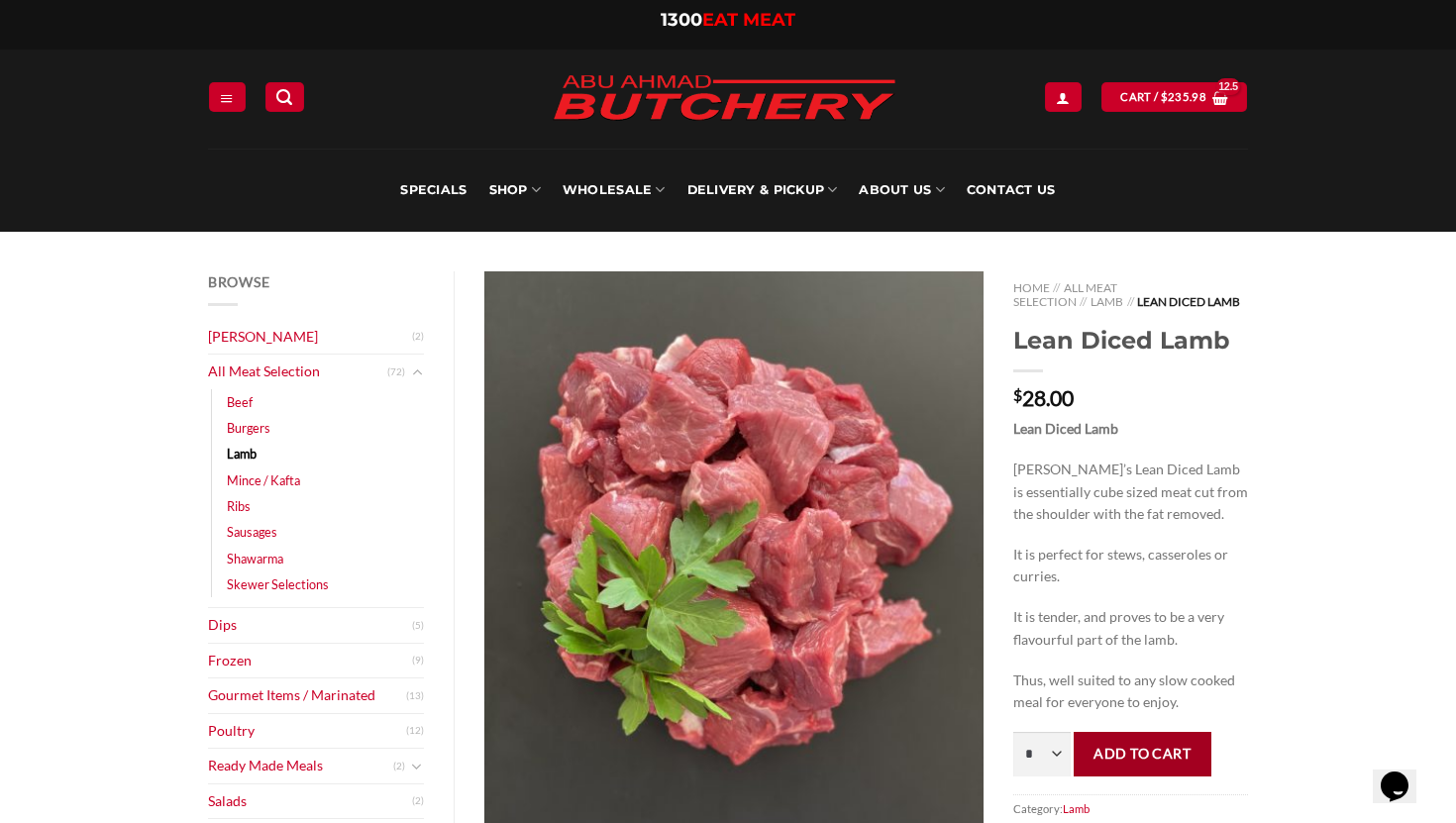 click on "Add to cart" at bounding box center [1142, 754] 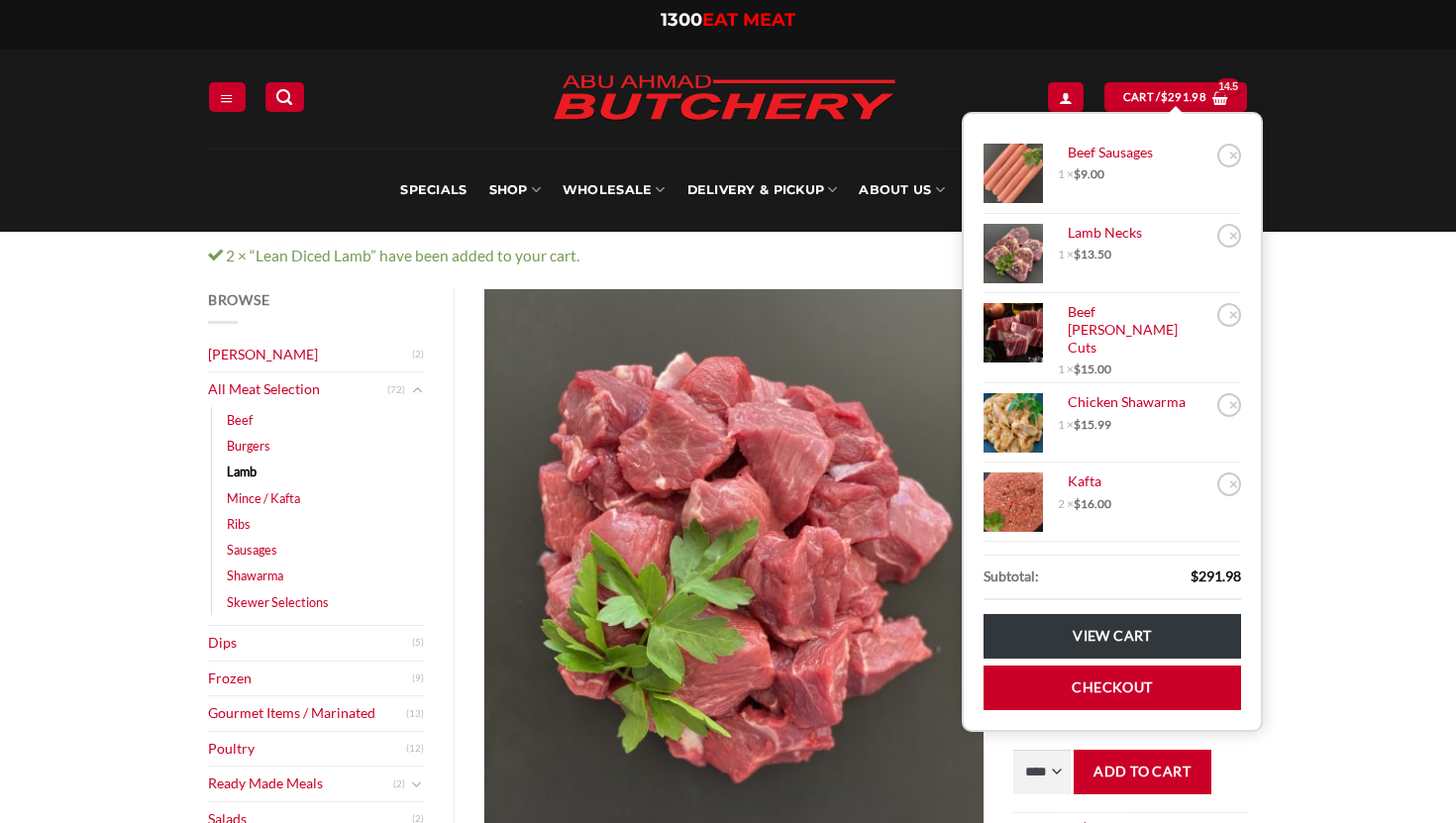 scroll, scrollTop: 0, scrollLeft: 0, axis: both 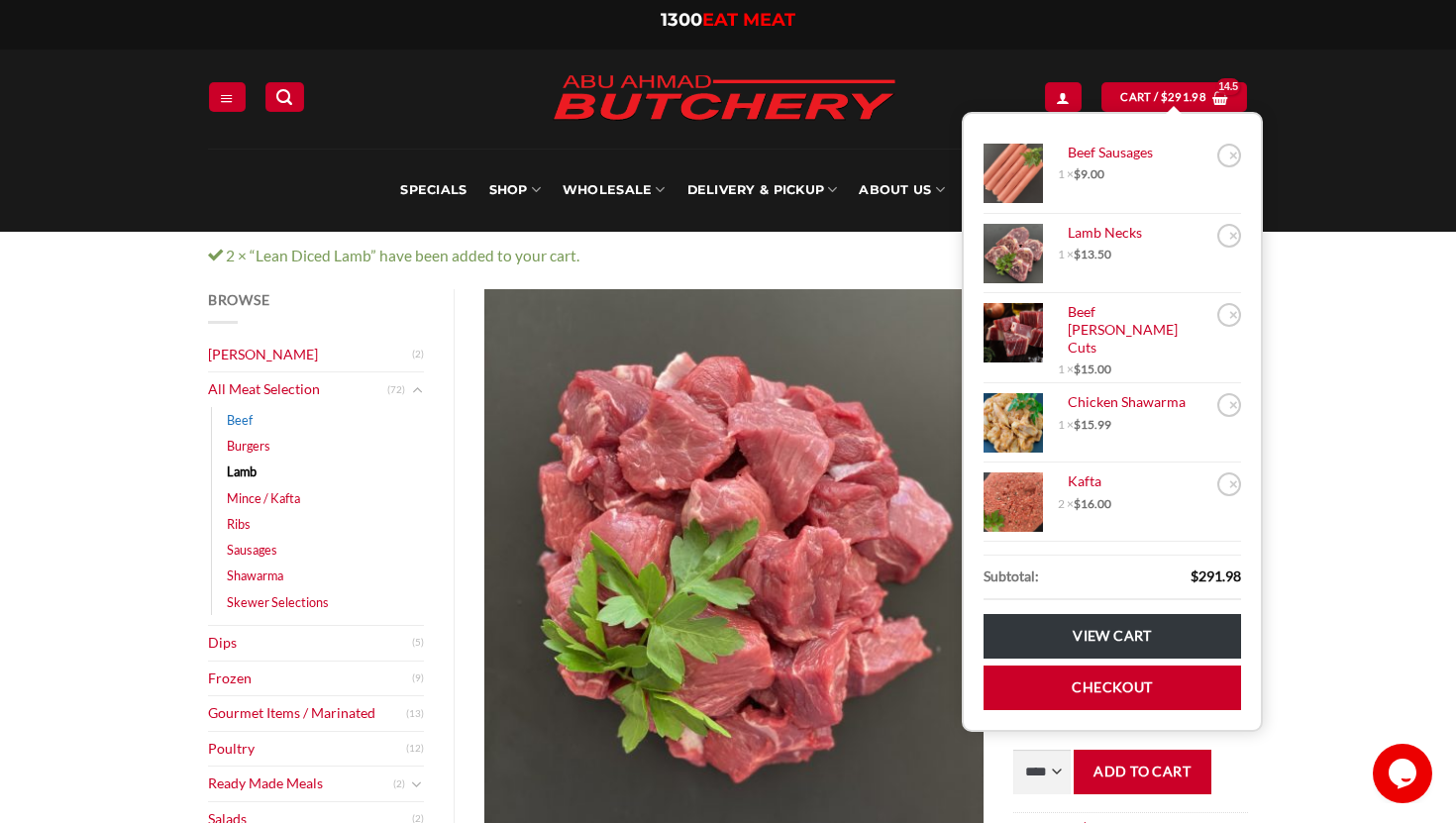 click on "Beef" at bounding box center [240, 420] 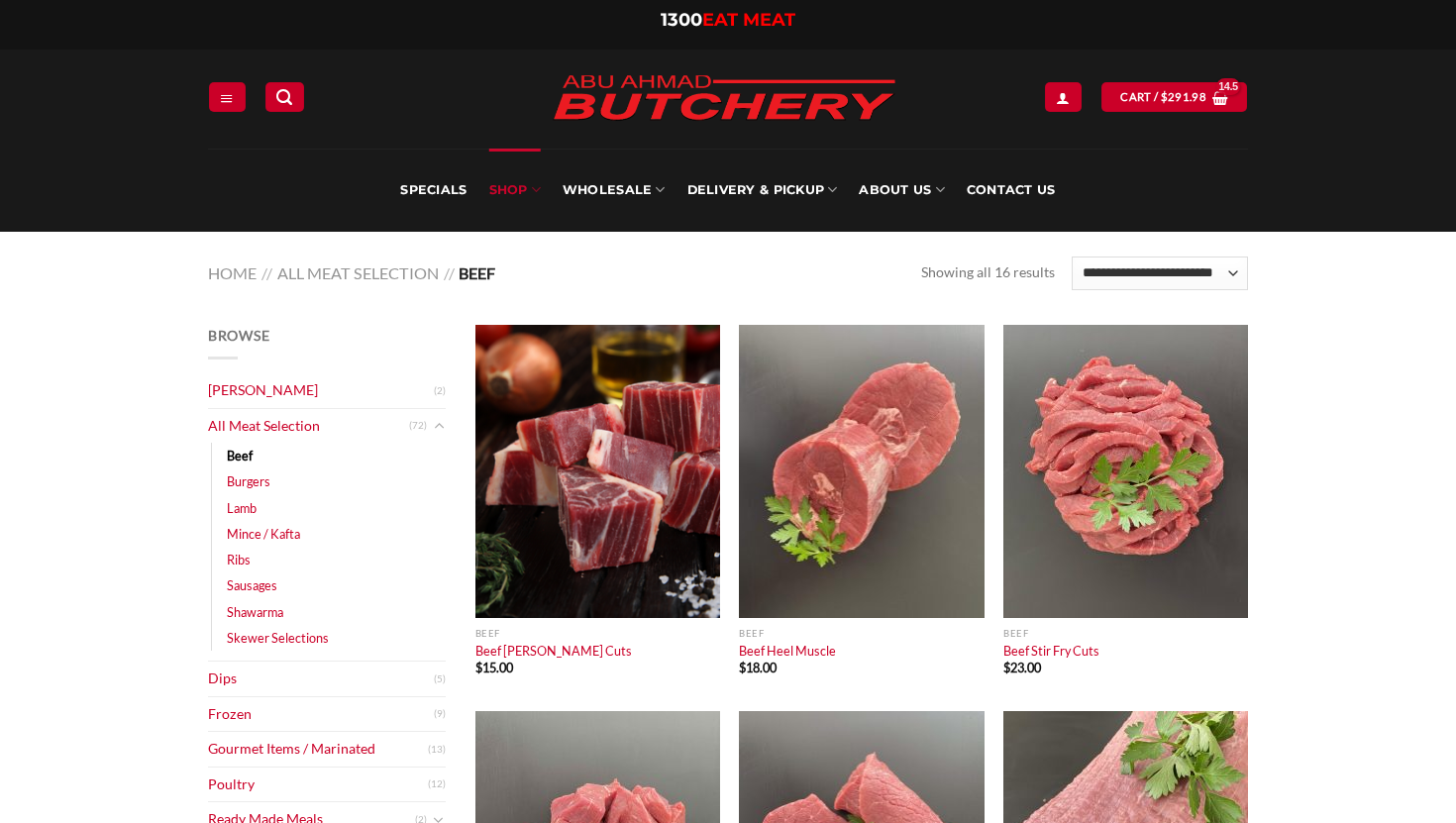 scroll, scrollTop: 0, scrollLeft: 0, axis: both 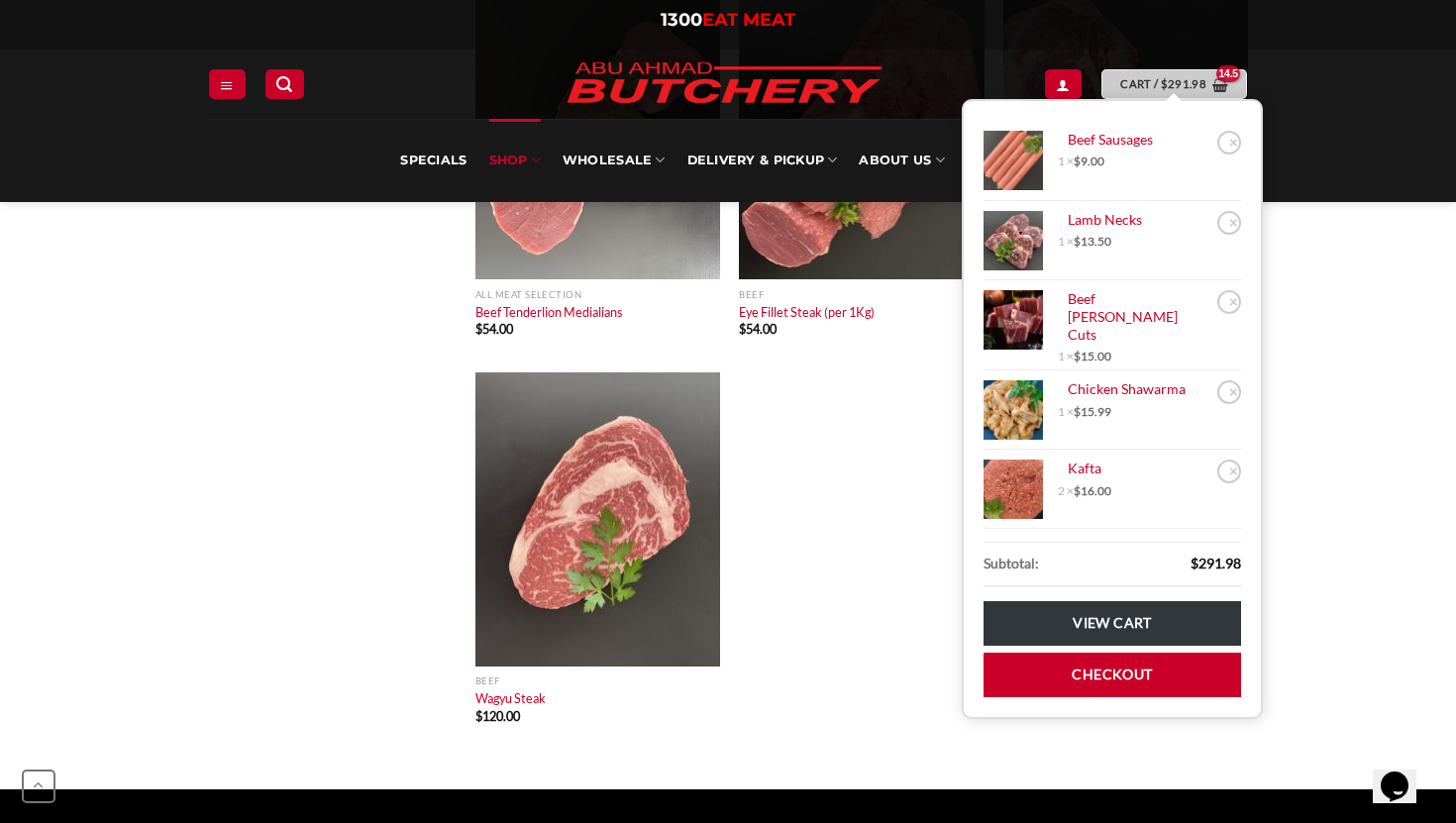 click on "Cart   /         $ 291.98" at bounding box center (1163, 84) 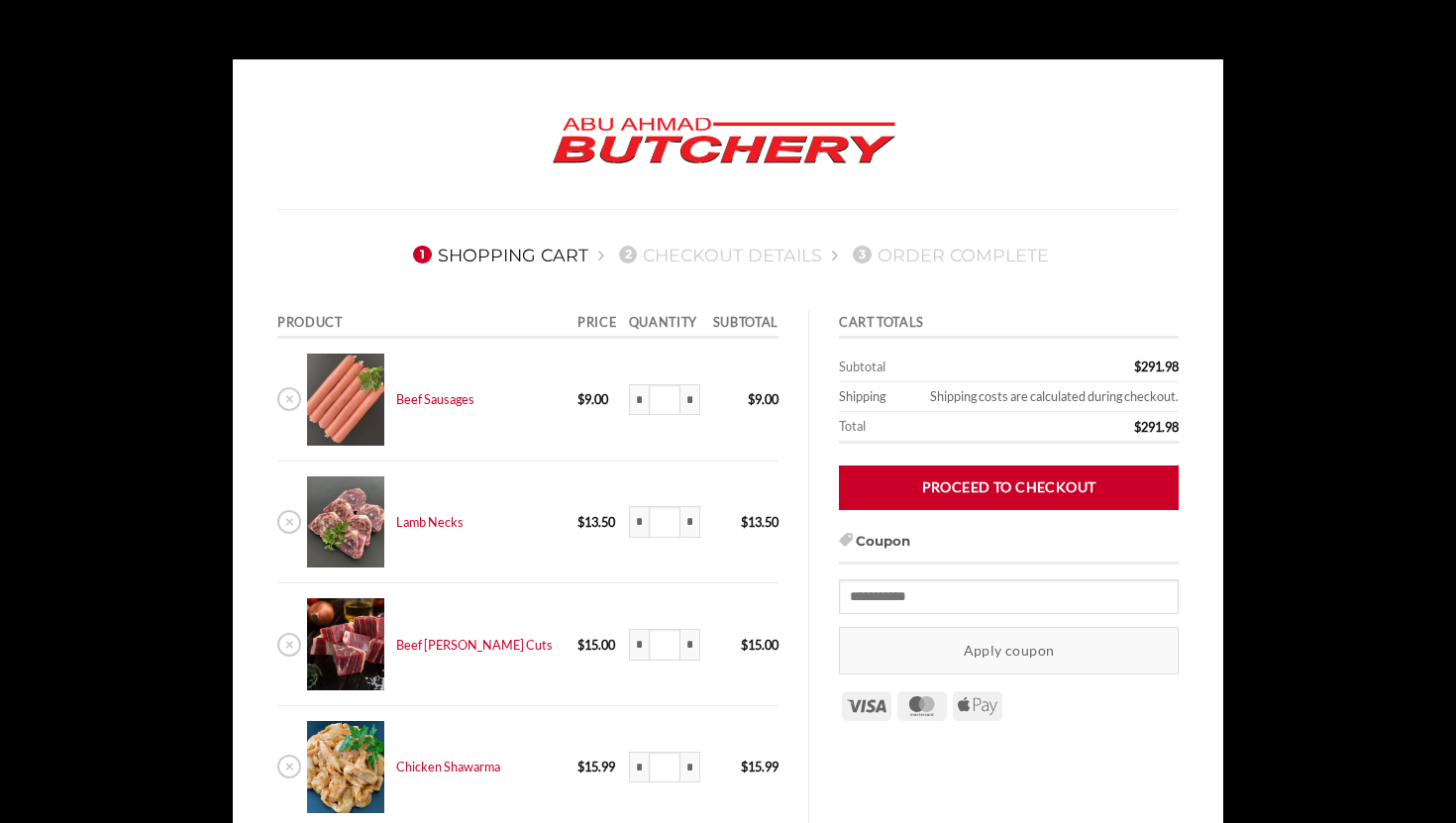 scroll, scrollTop: 0, scrollLeft: 0, axis: both 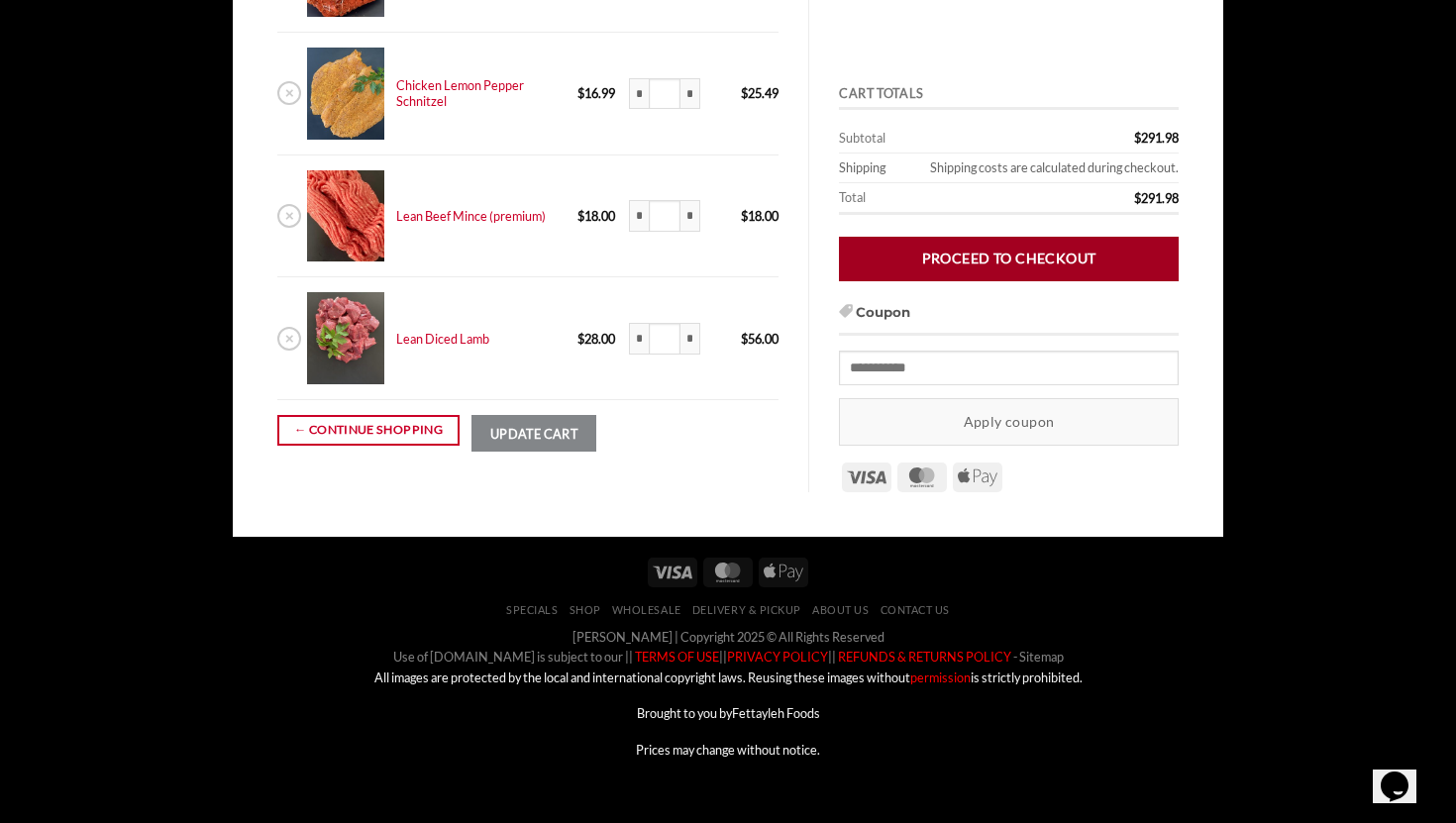 click on "Proceed to checkout" at bounding box center (1008, 258) 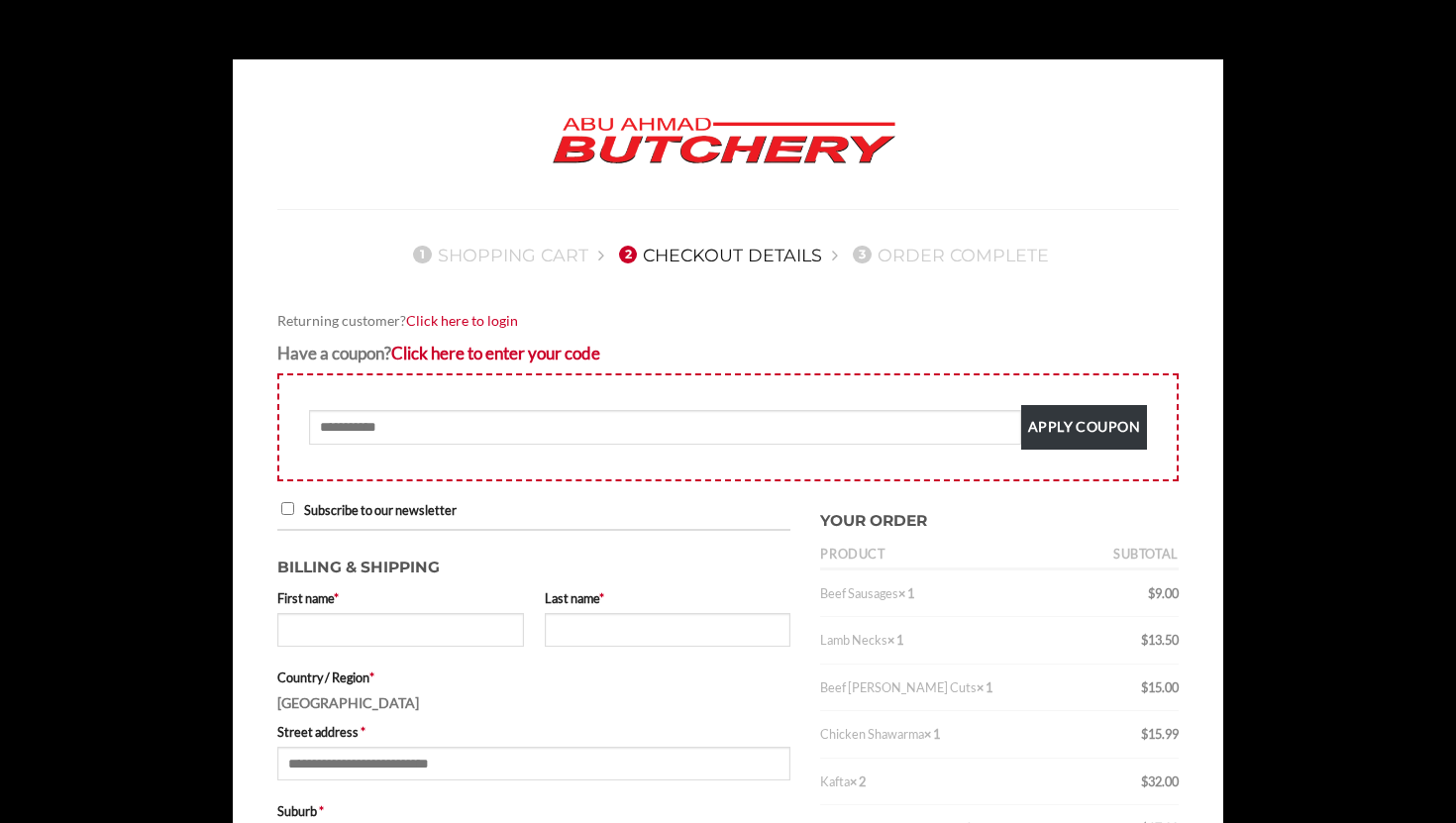 scroll, scrollTop: 0, scrollLeft: 0, axis: both 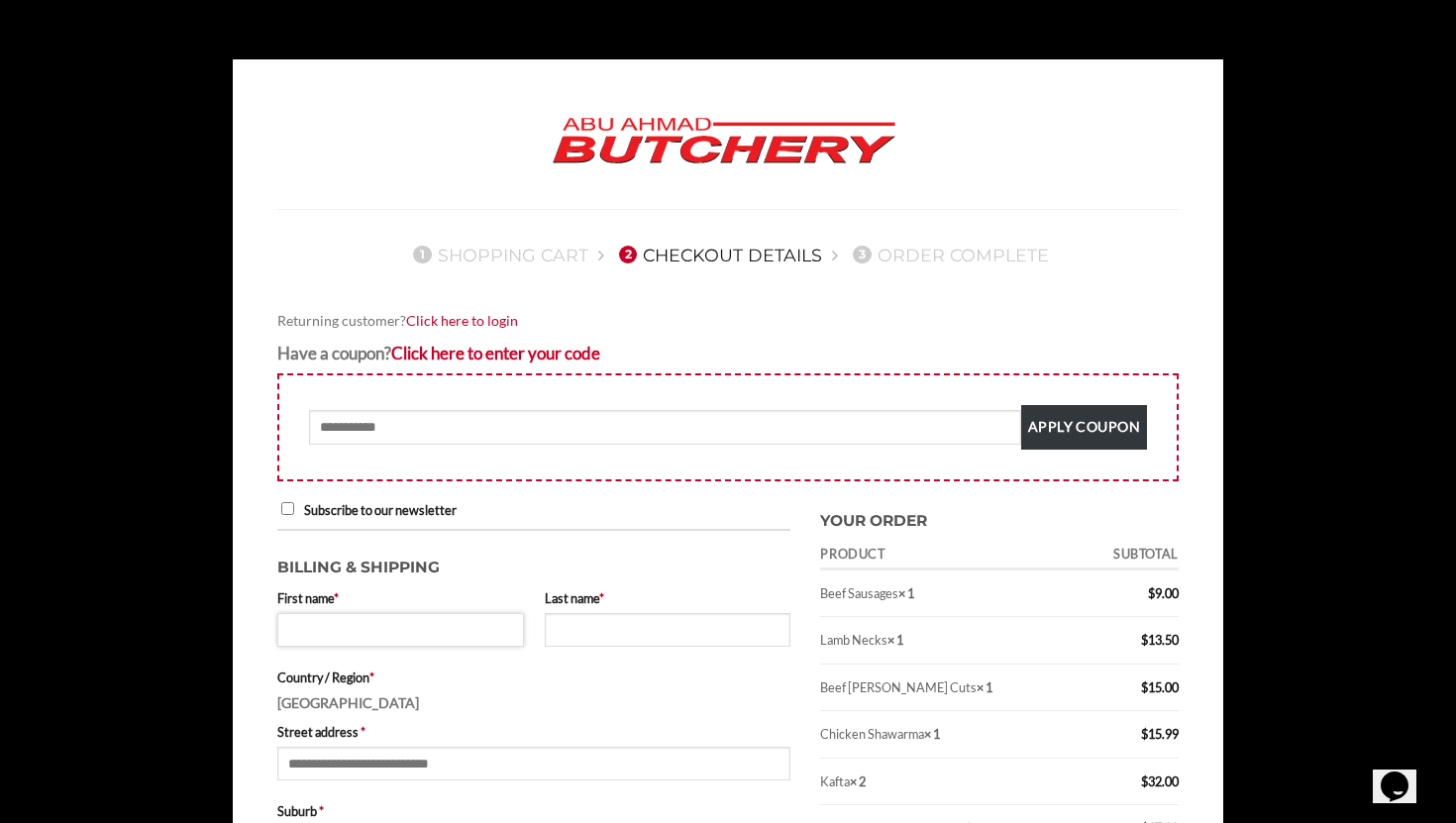 click on "First name  *" at bounding box center (400, 630) 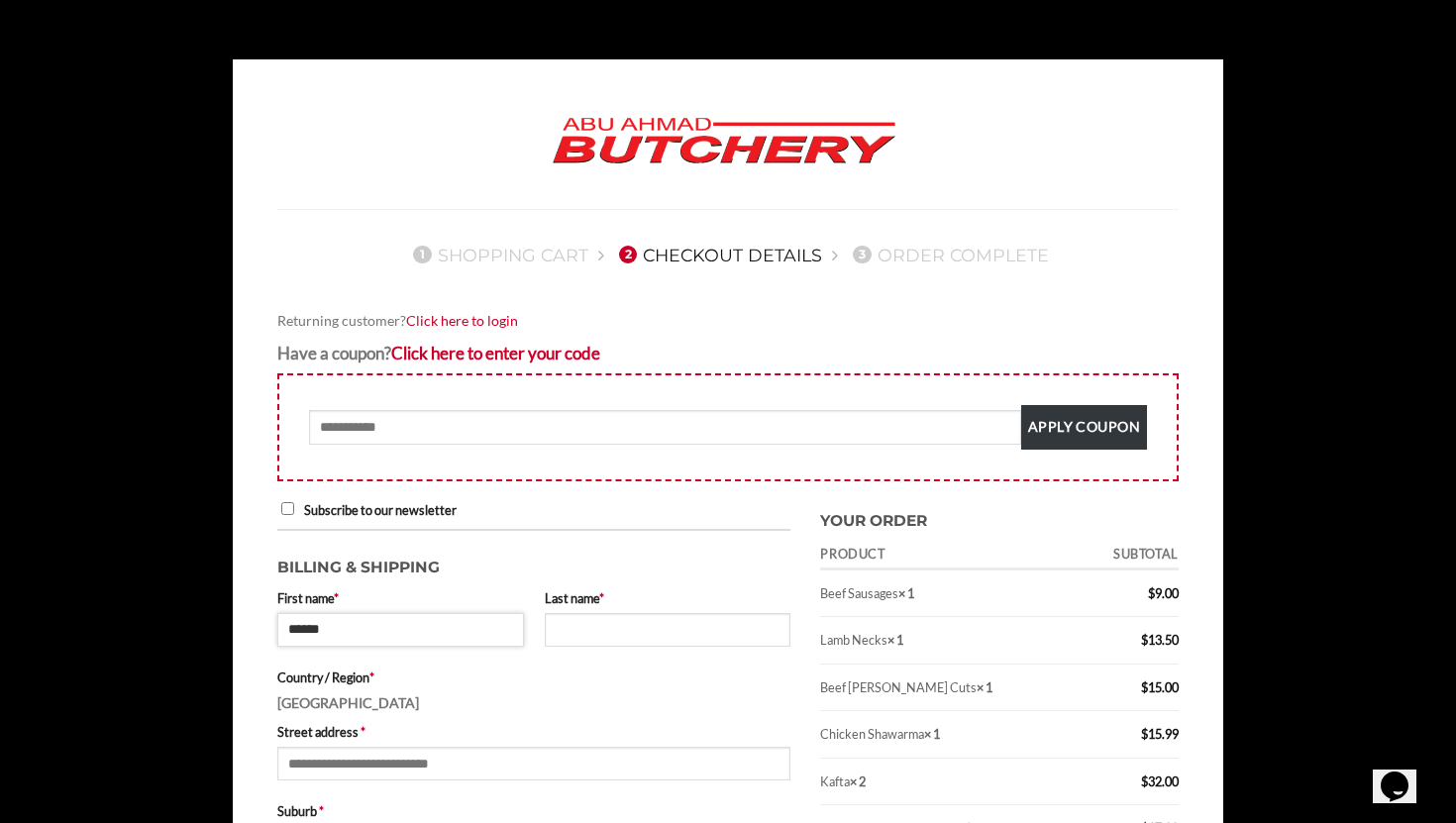 type on "******" 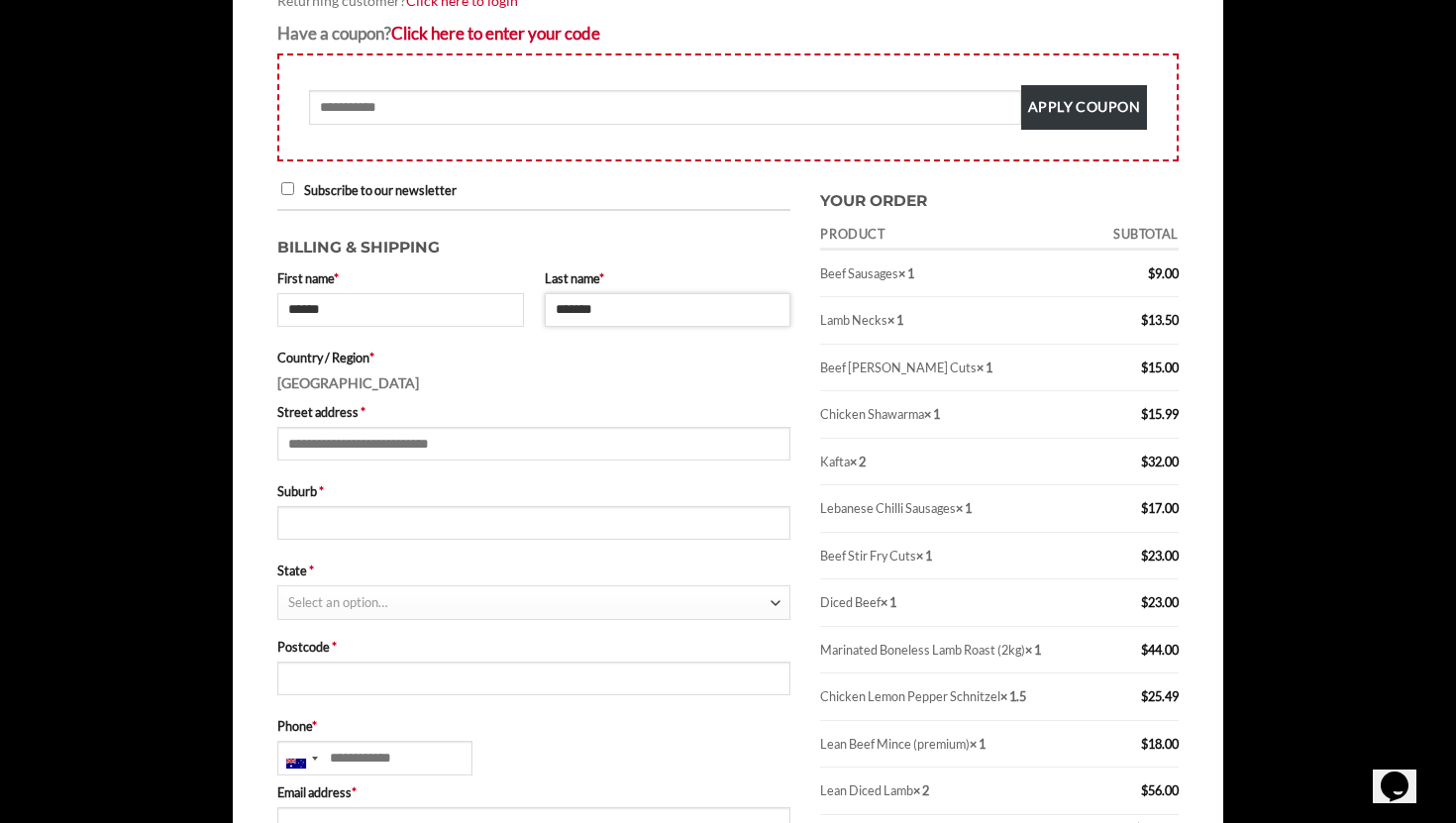 scroll, scrollTop: 364, scrollLeft: 0, axis: vertical 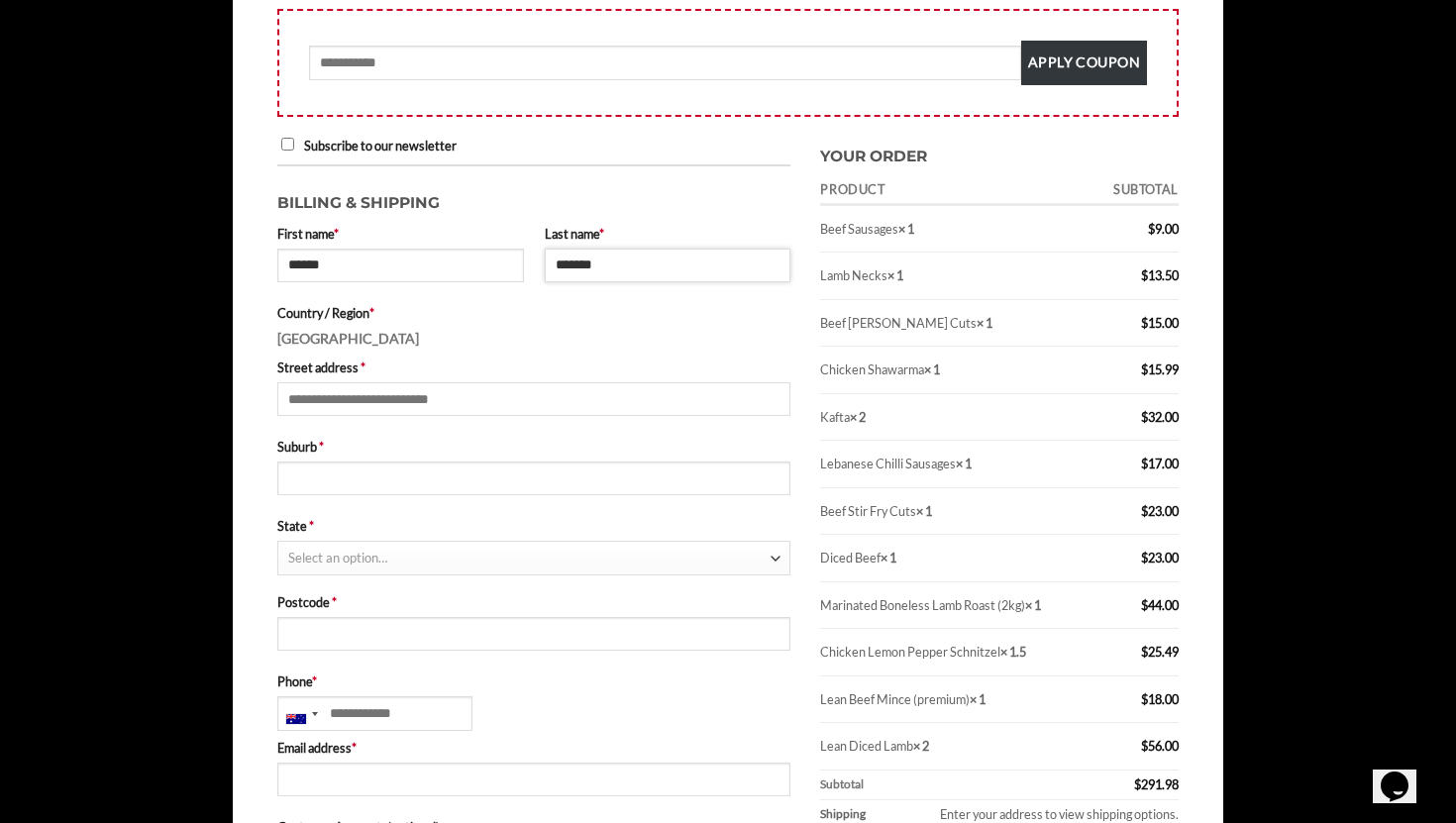 type on "*******" 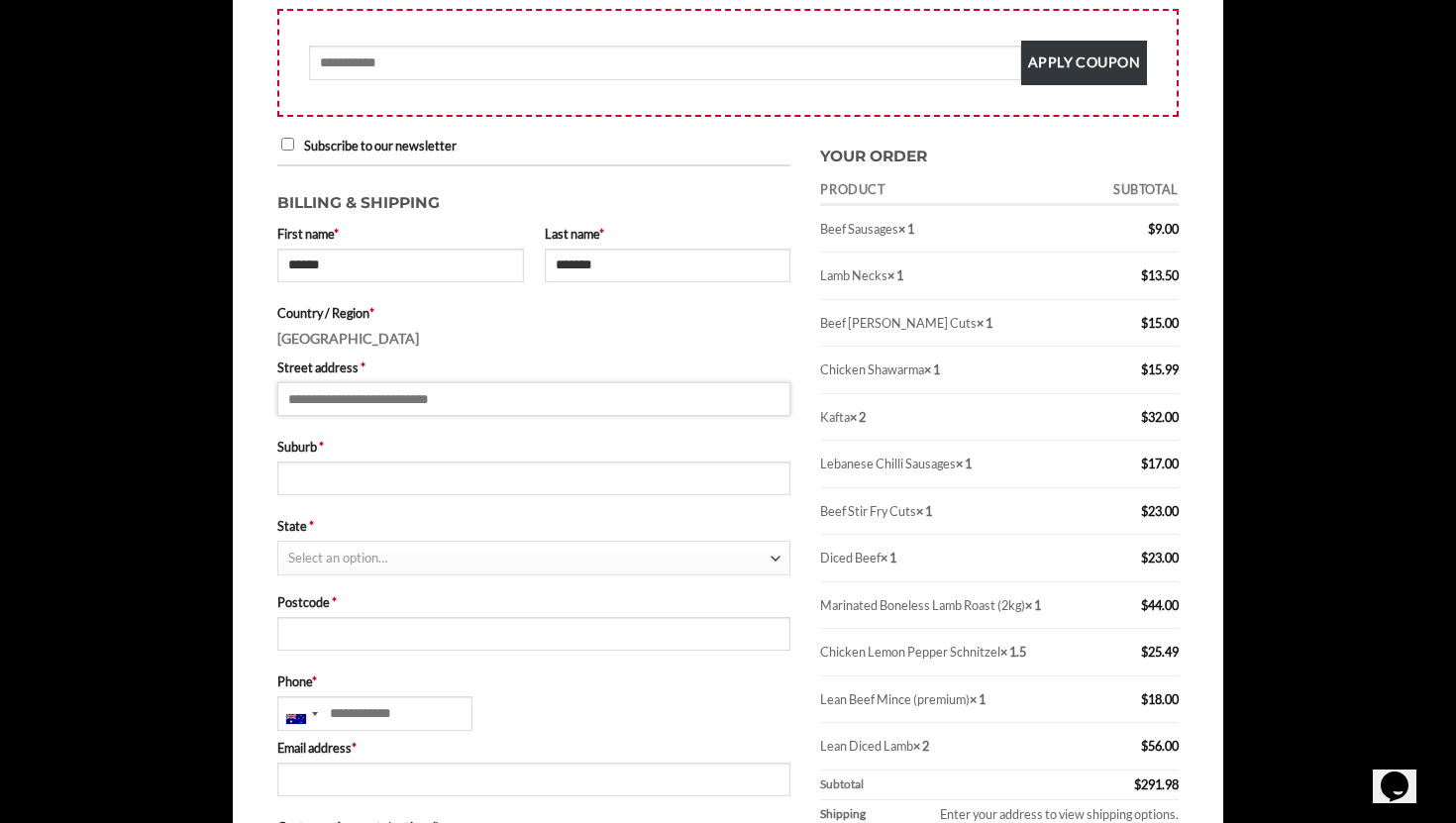 click on "Street address   *" at bounding box center [534, 399] 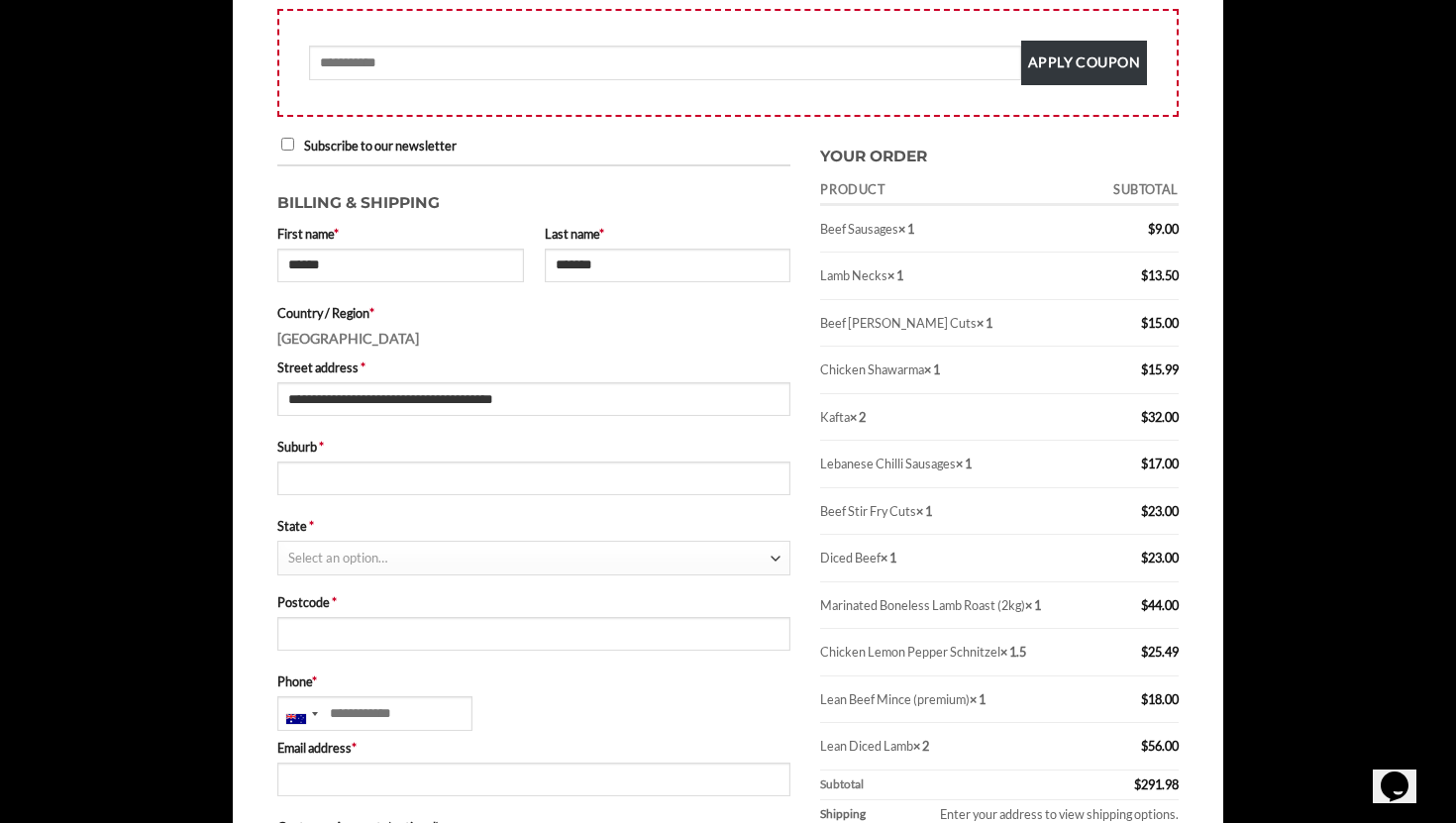 type on "**********" 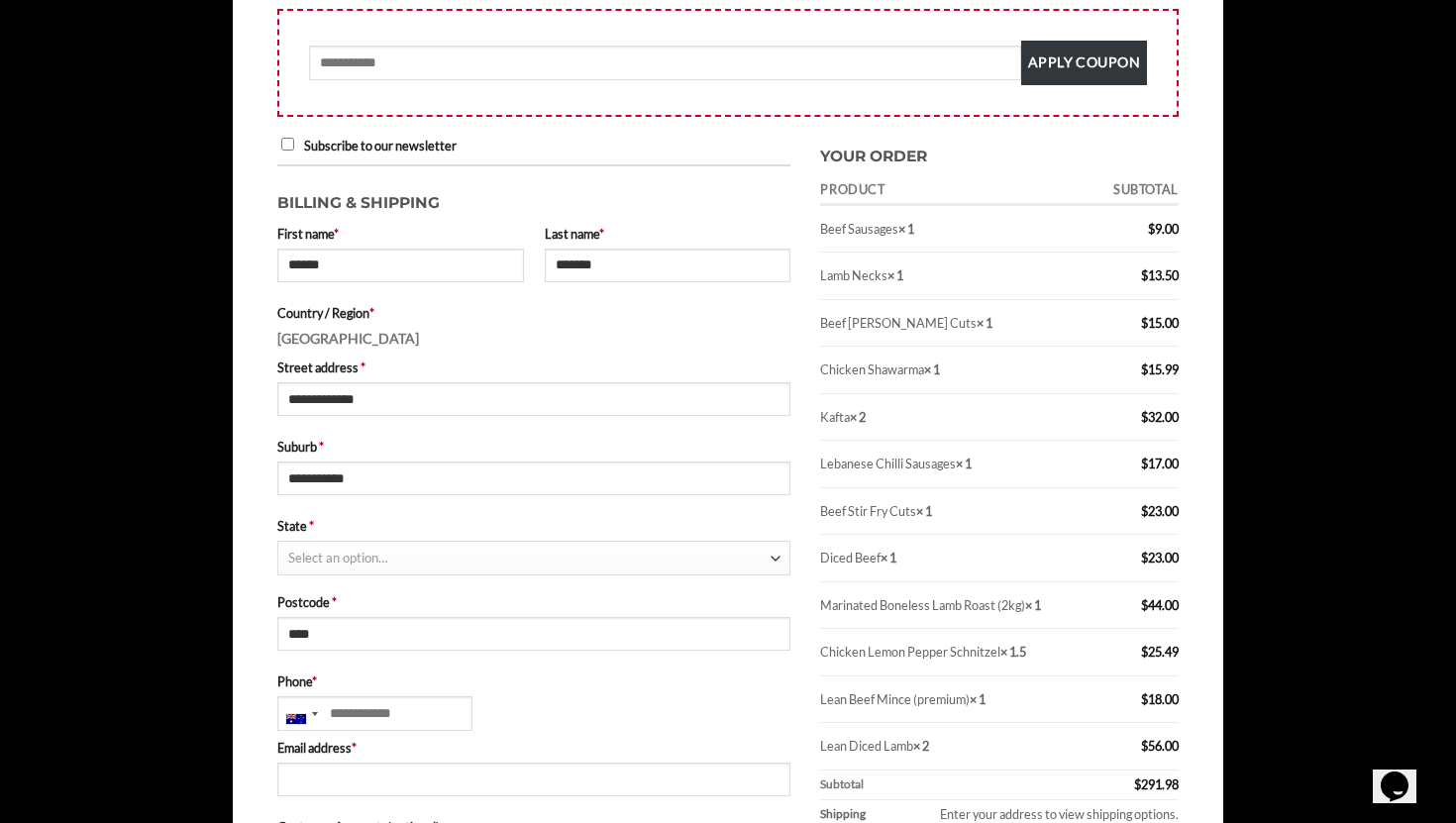 select on "***" 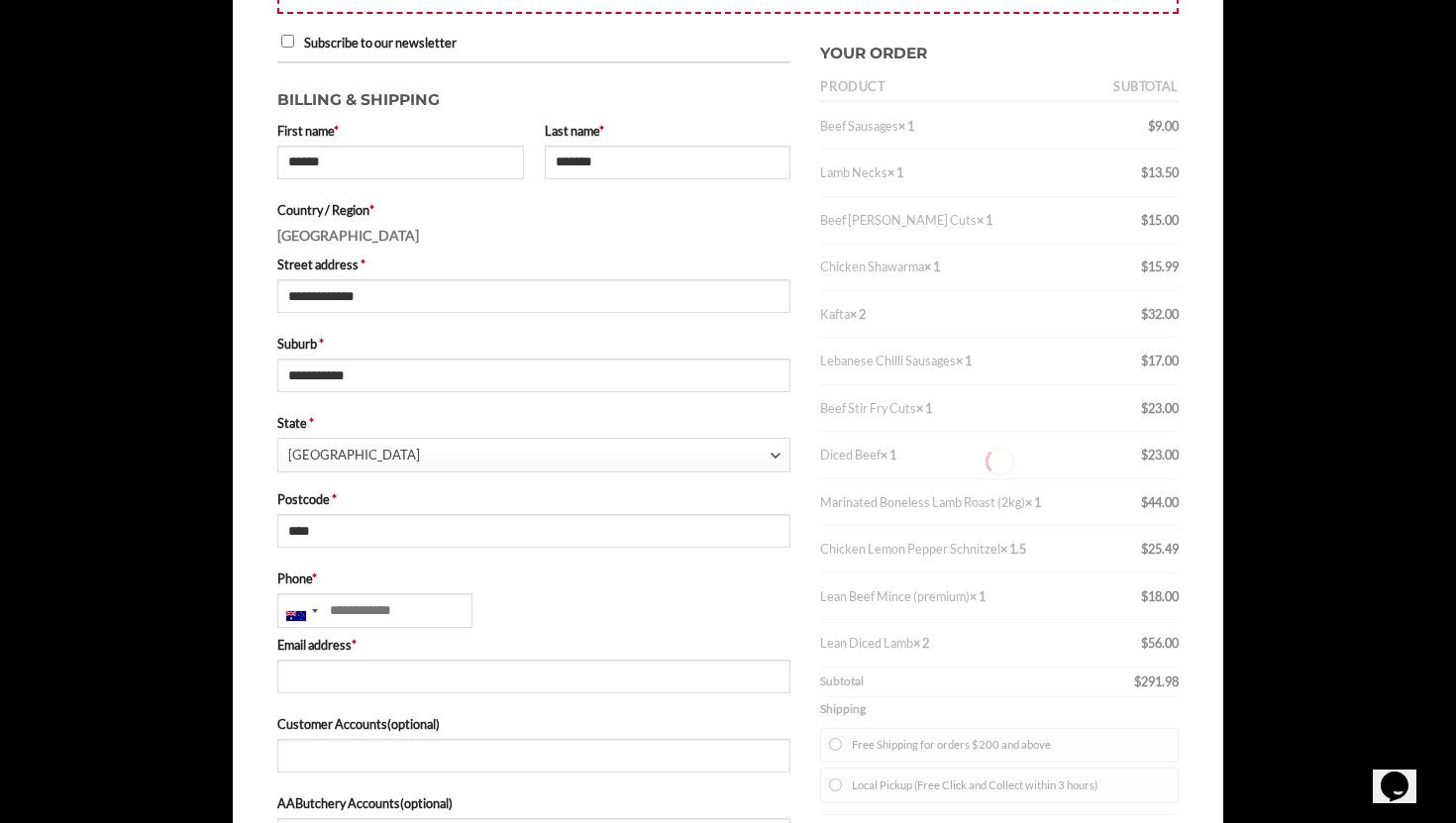scroll, scrollTop: 481, scrollLeft: 0, axis: vertical 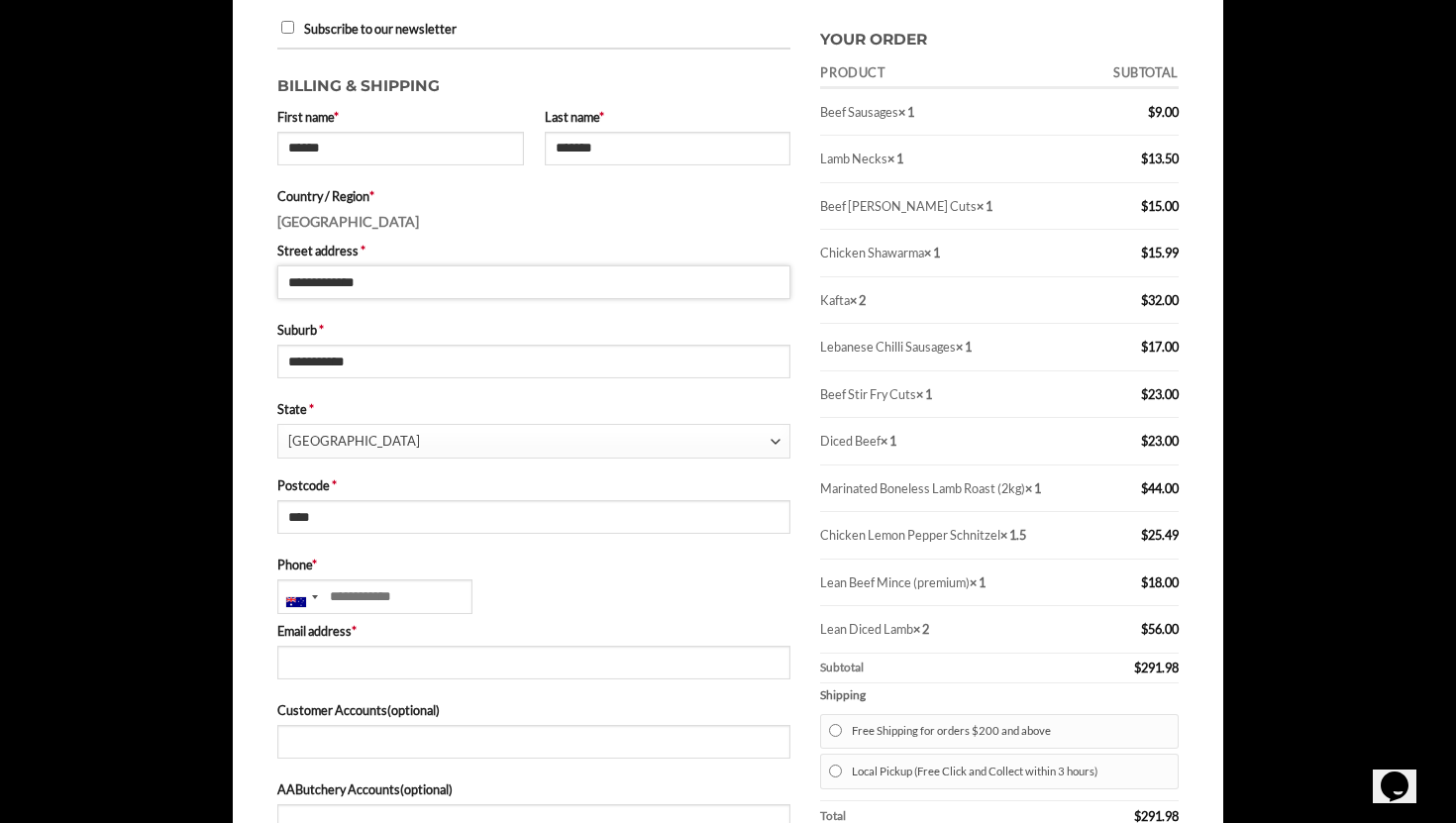 click on "**********" at bounding box center [534, 282] 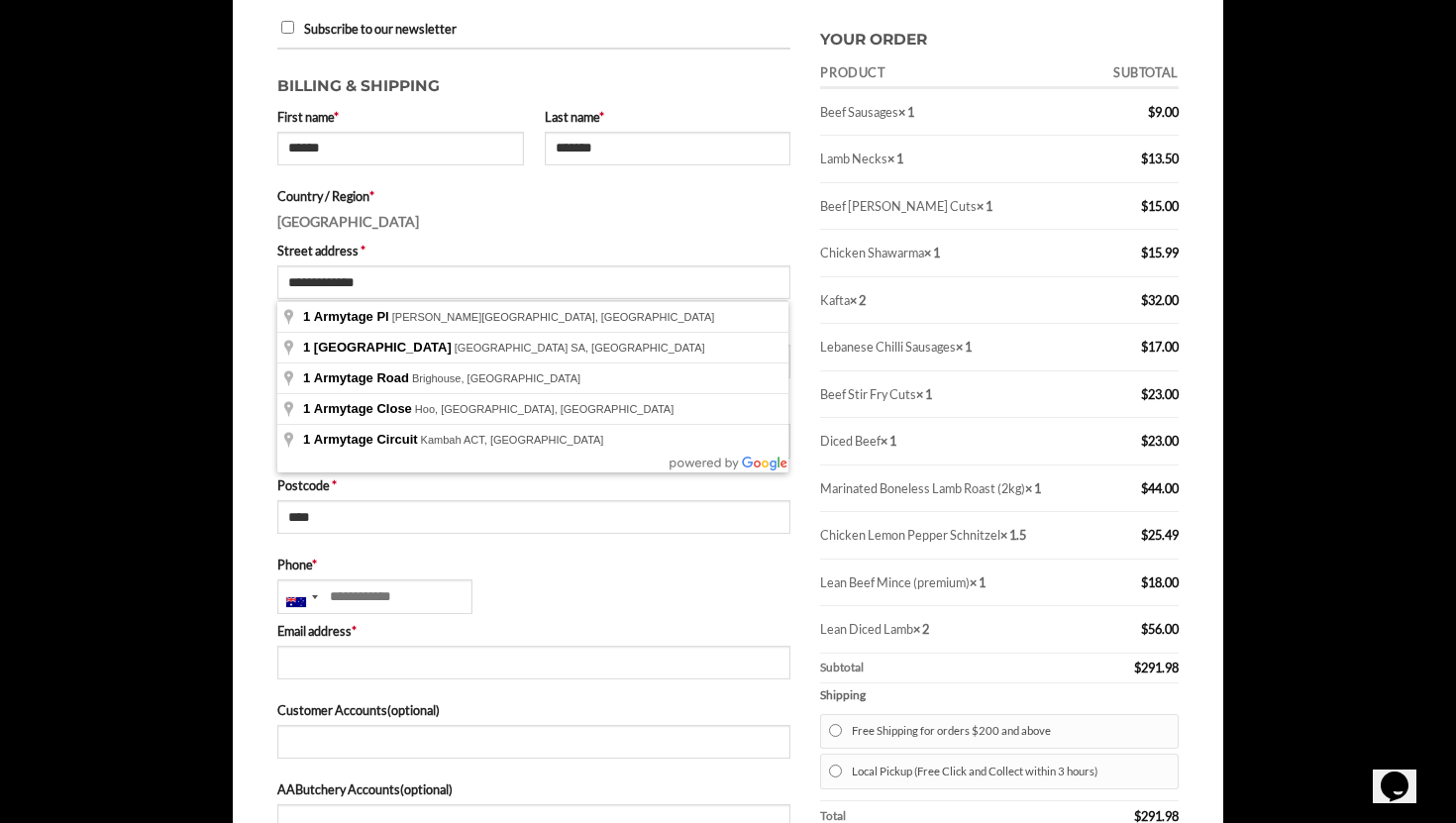 click on "Country / Region  *" at bounding box center (534, 196) 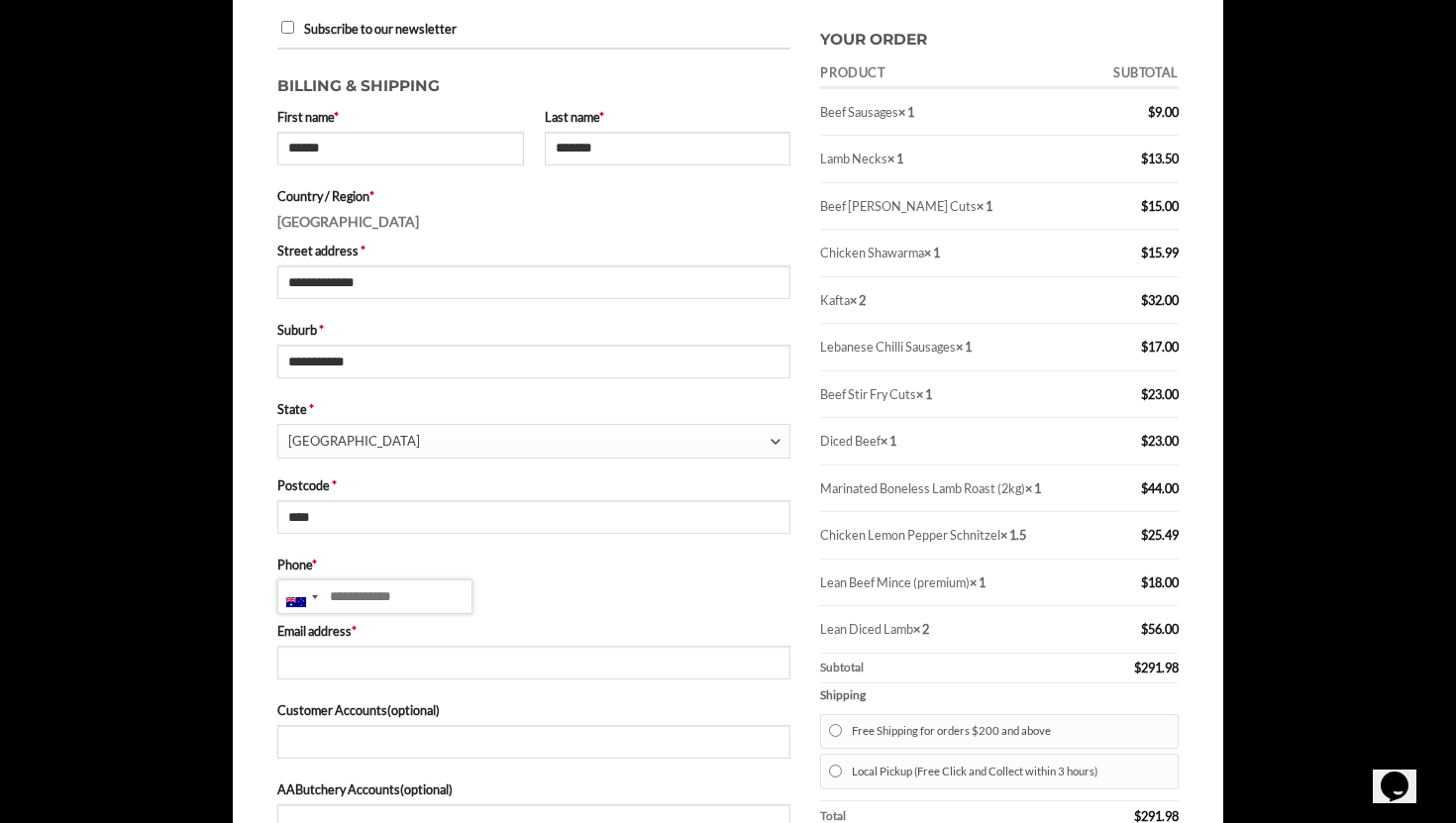 click on "Phone  *" at bounding box center (374, 596) 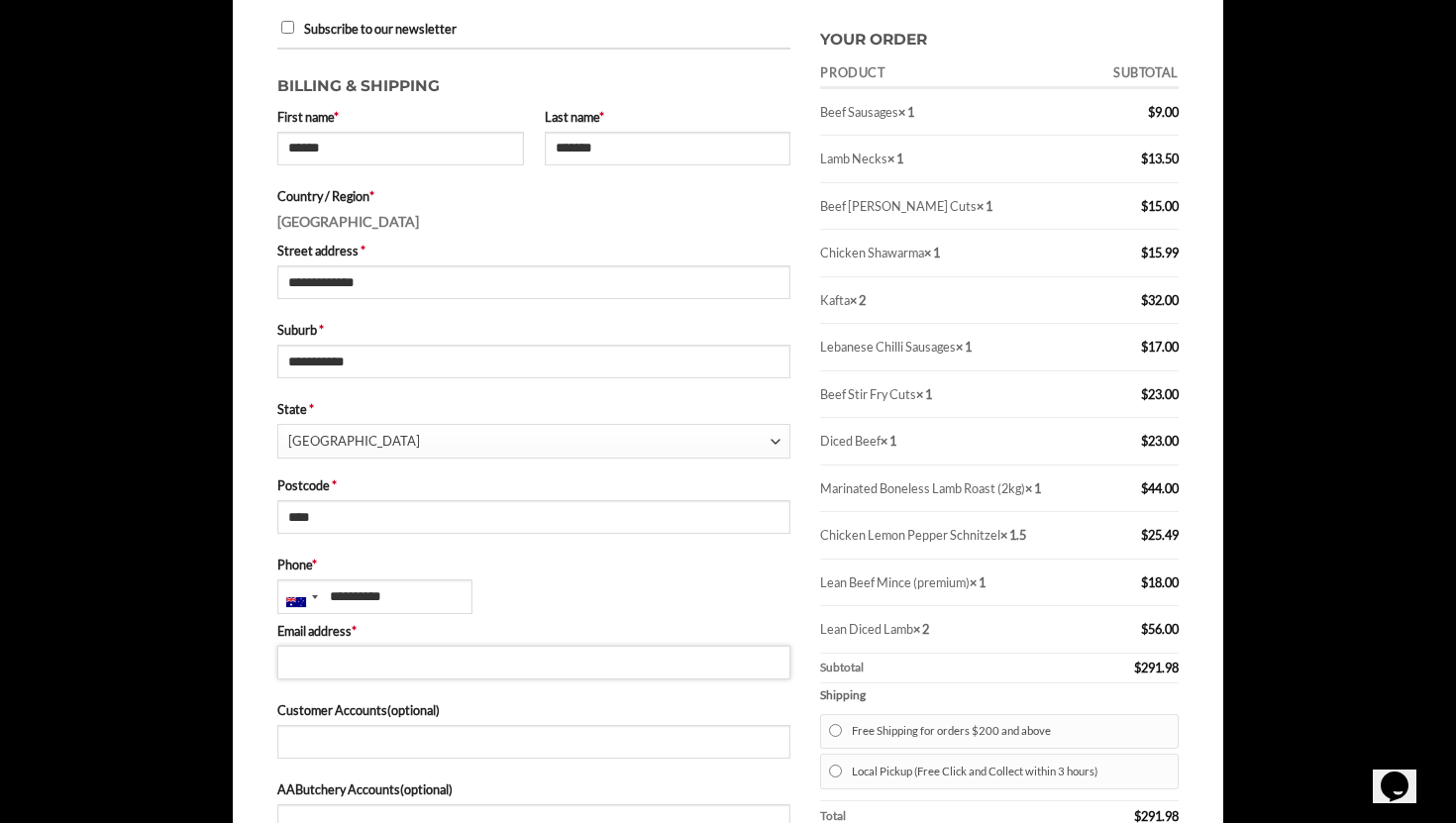 type on "**********" 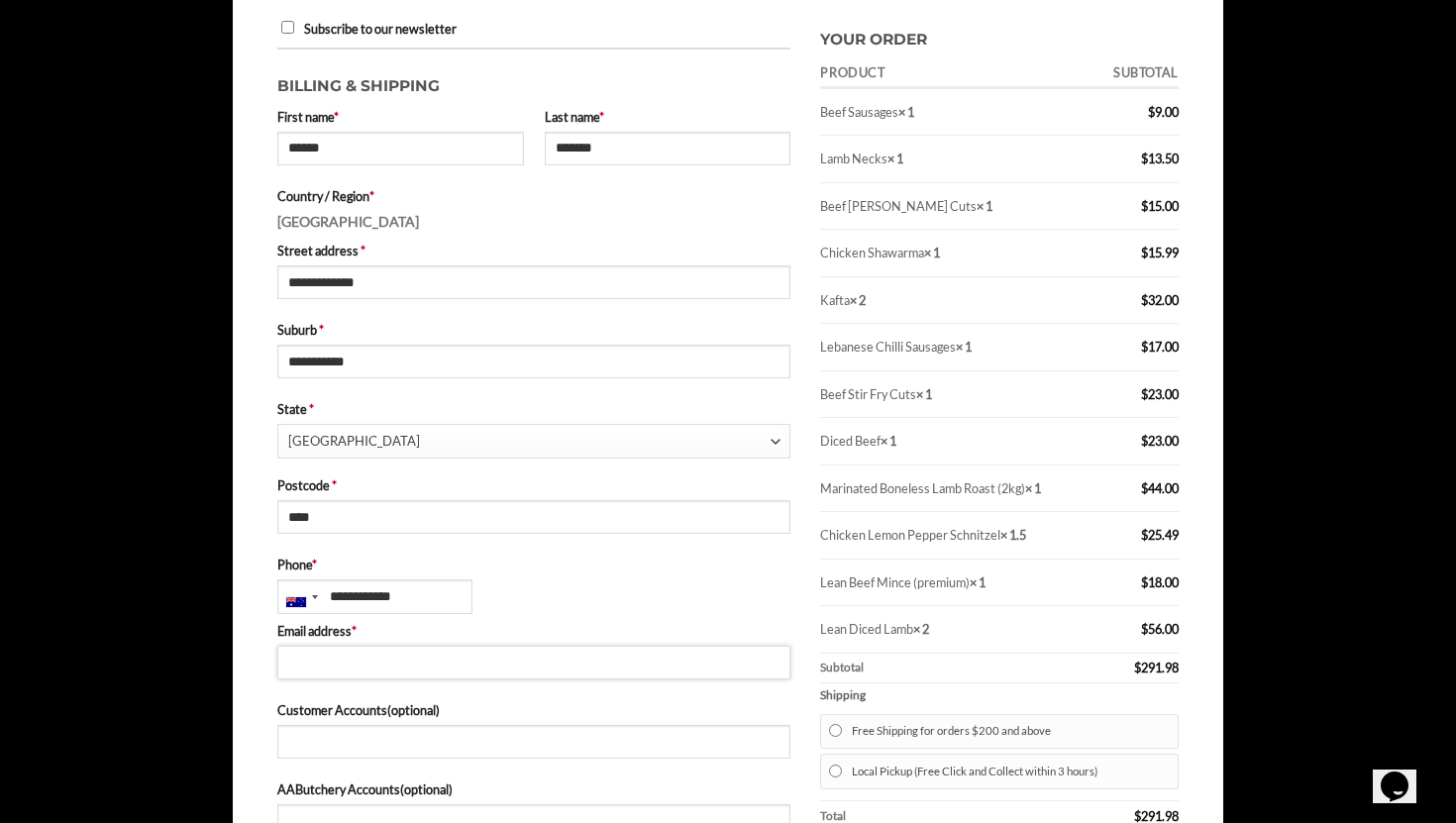 click on "Email address  *" at bounding box center (534, 663) 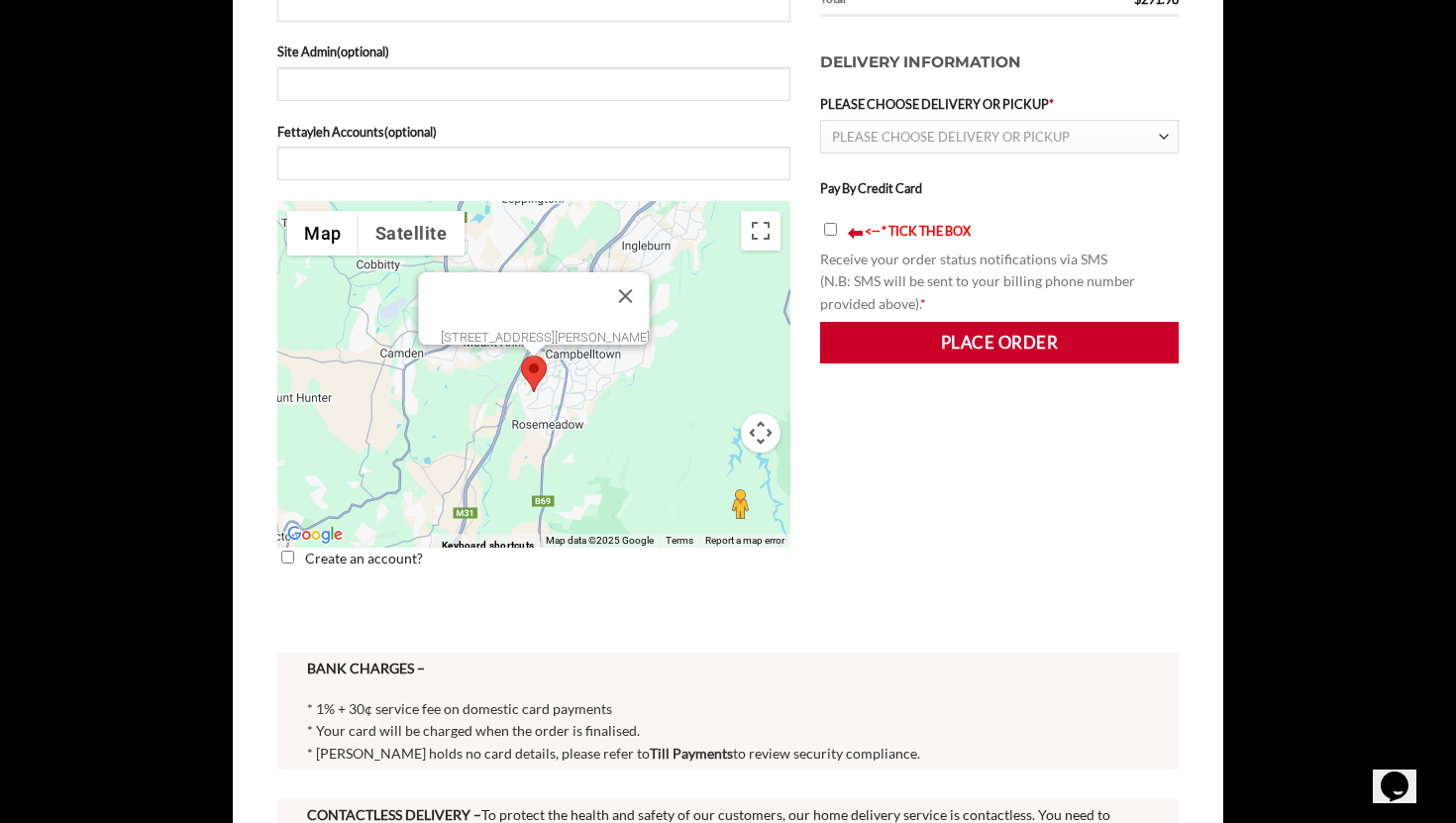 scroll, scrollTop: 1265, scrollLeft: 0, axis: vertical 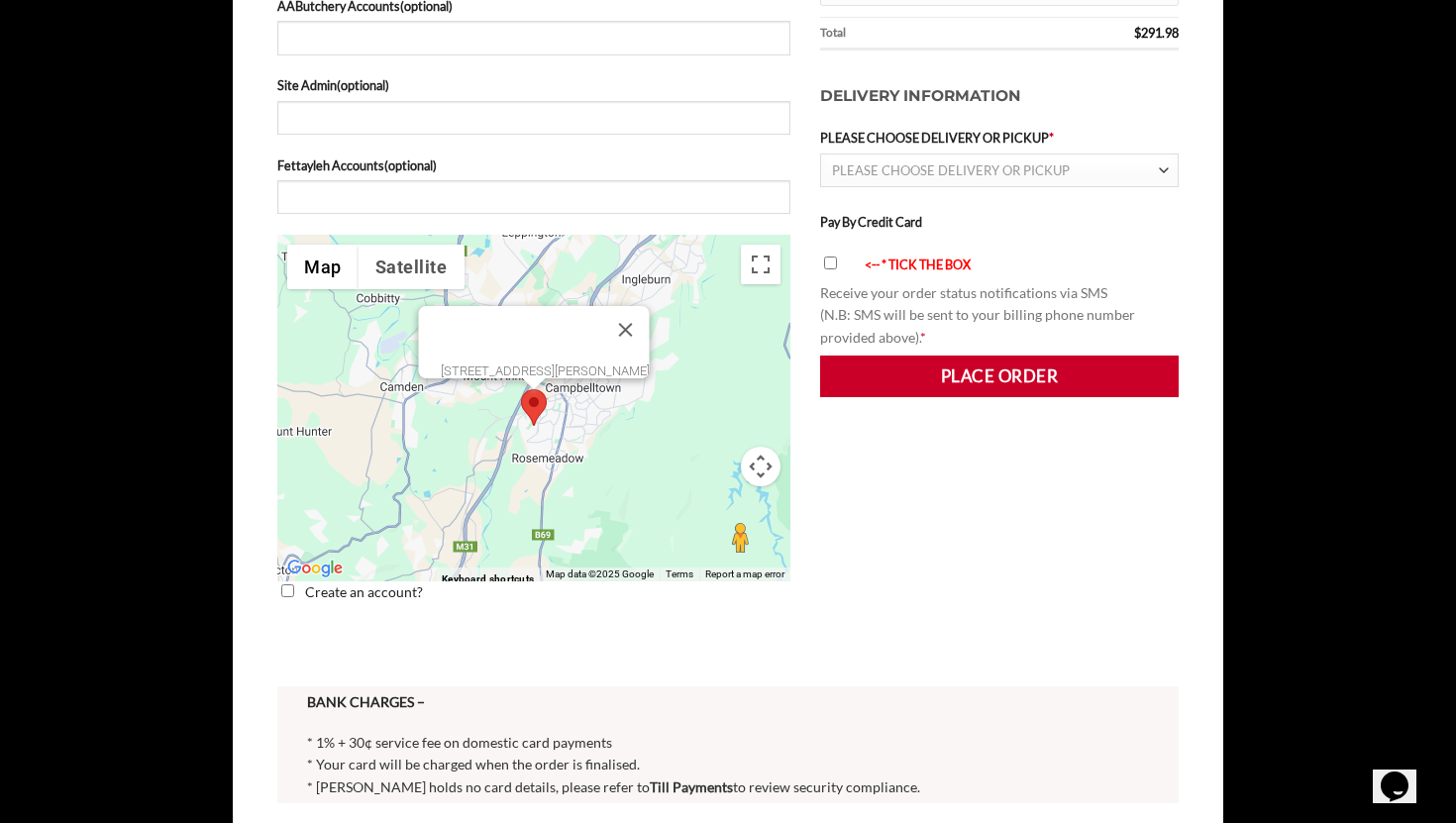 type on "**********" 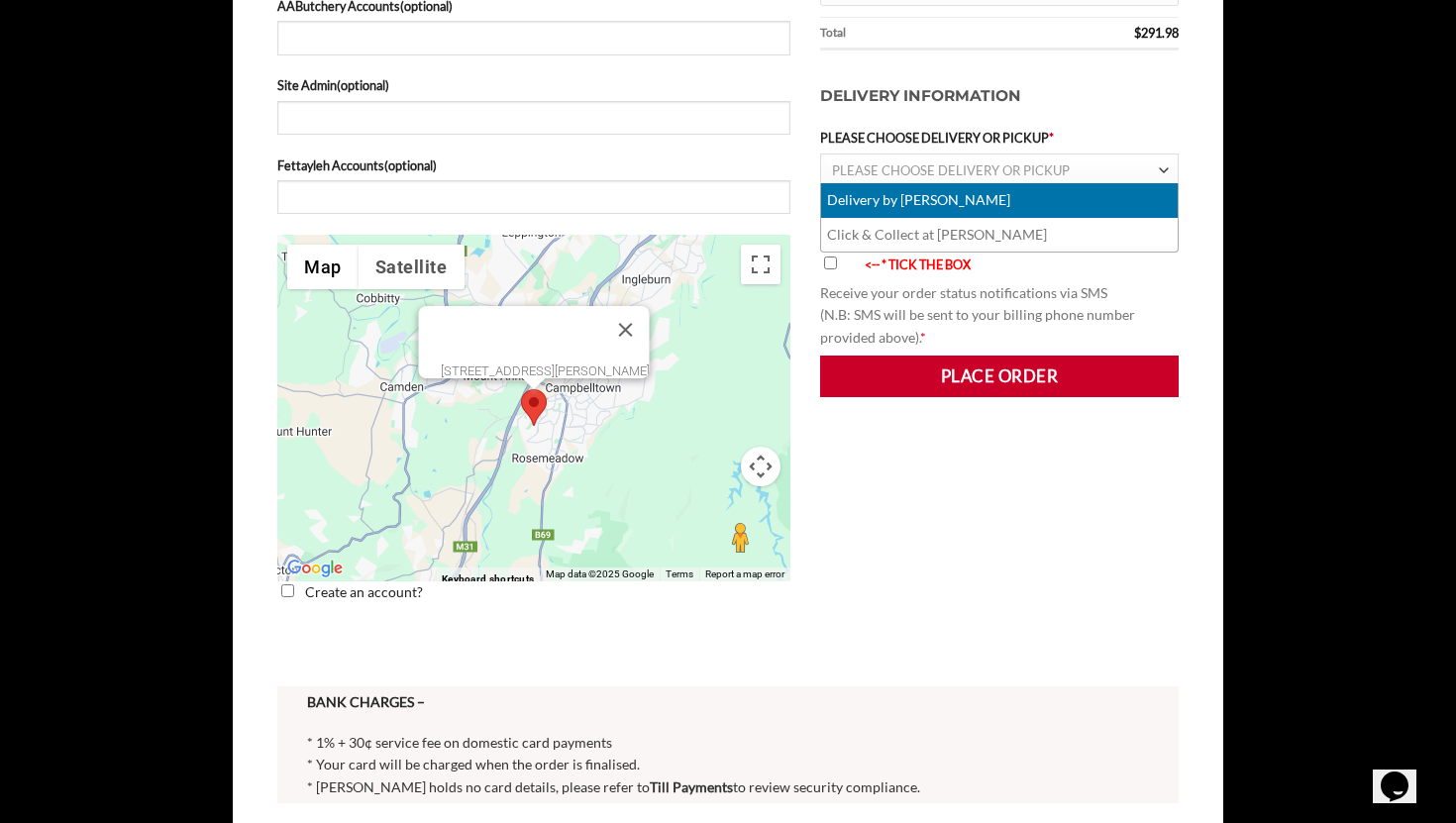 select on "********" 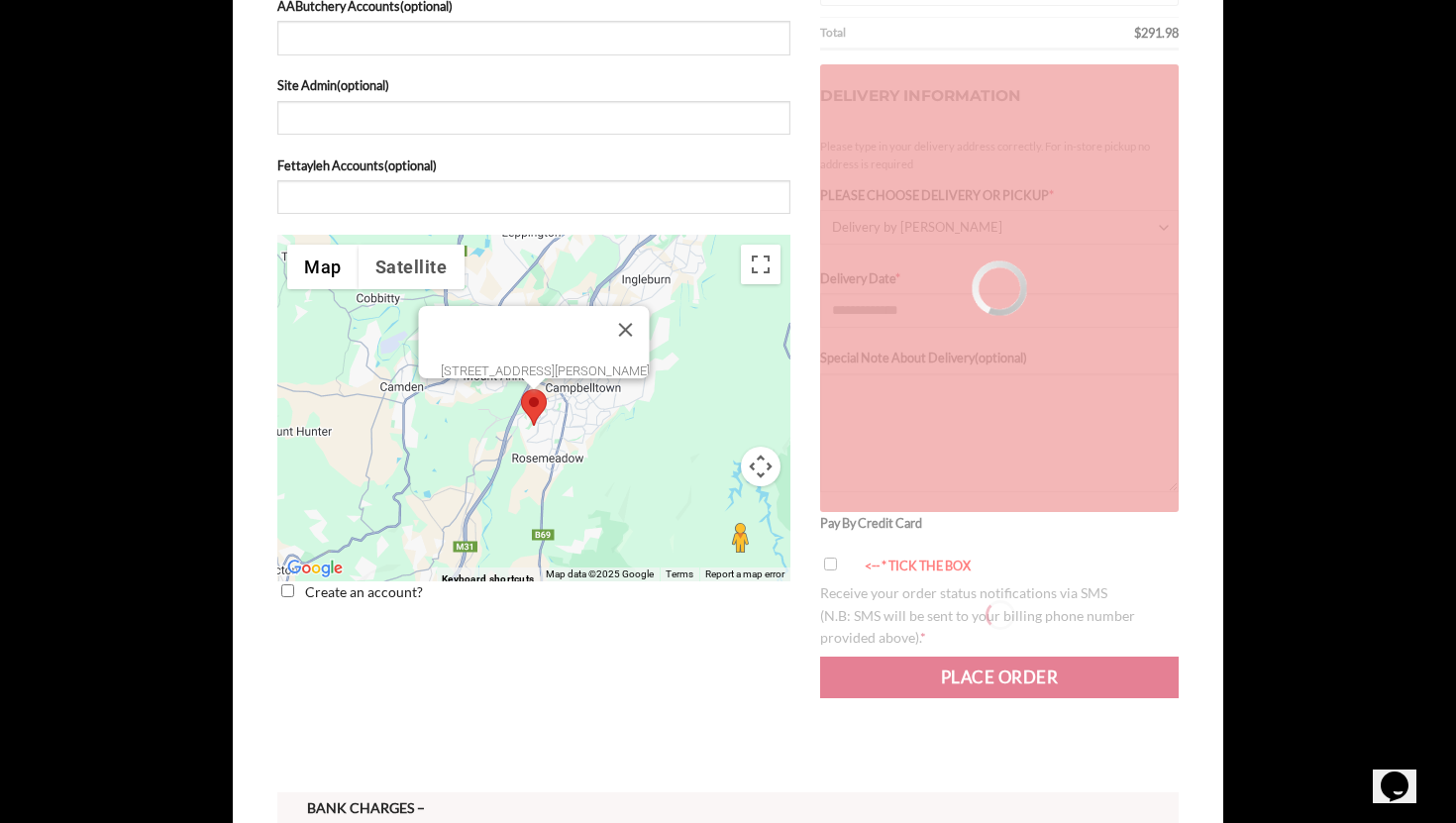 type on "**********" 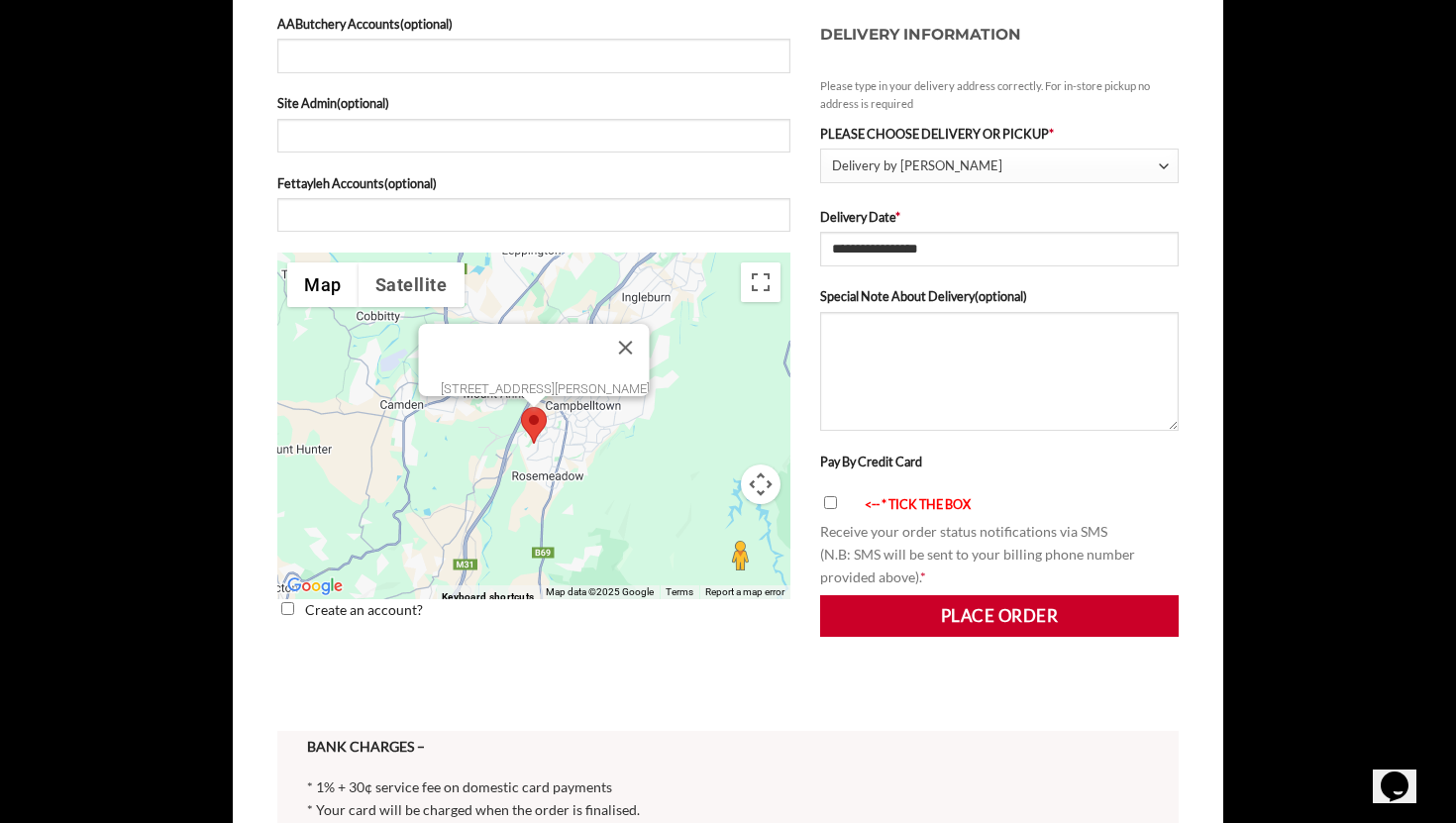 scroll, scrollTop: 1249, scrollLeft: 0, axis: vertical 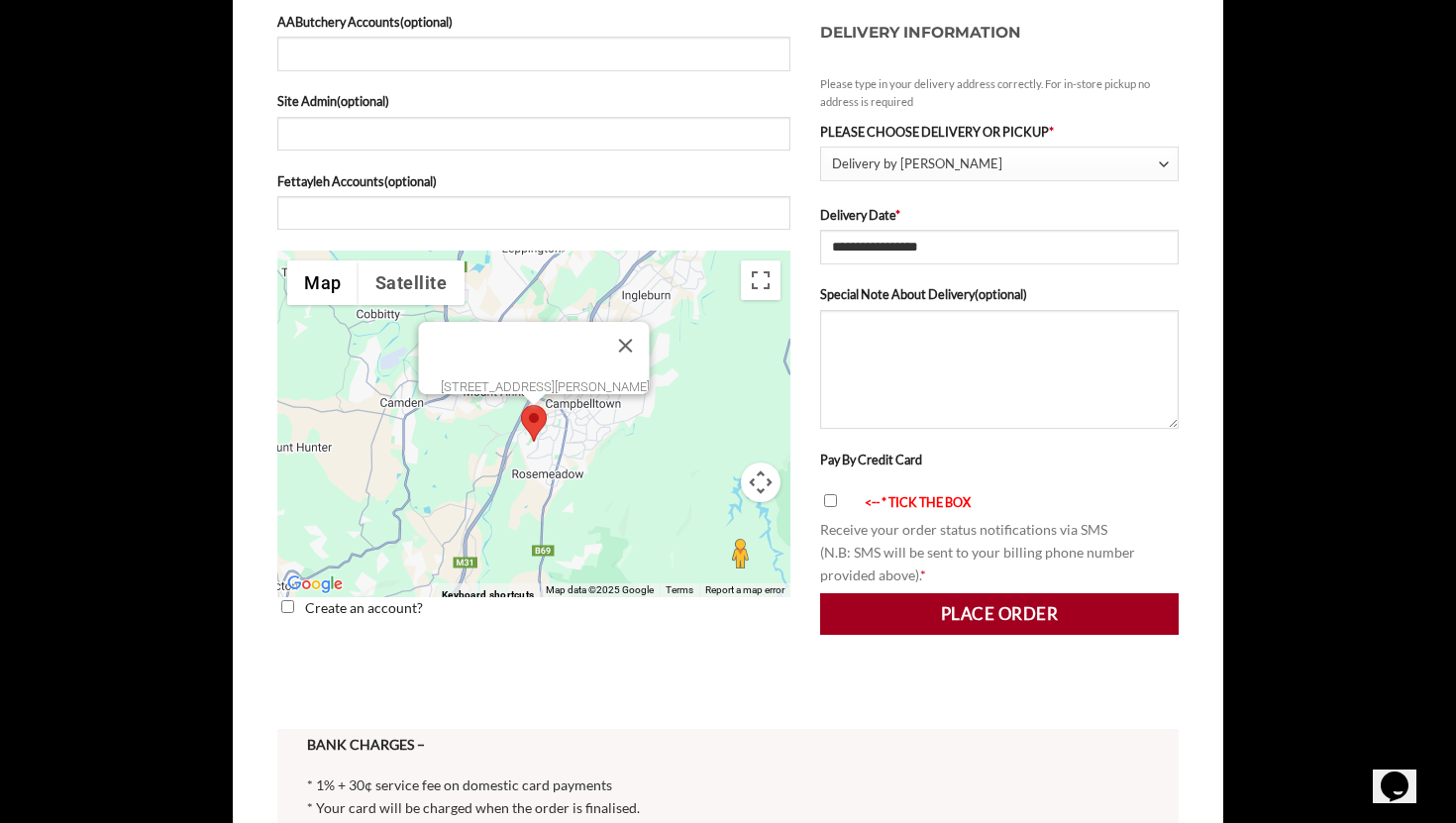 click on "Place order" at bounding box center [999, 614] 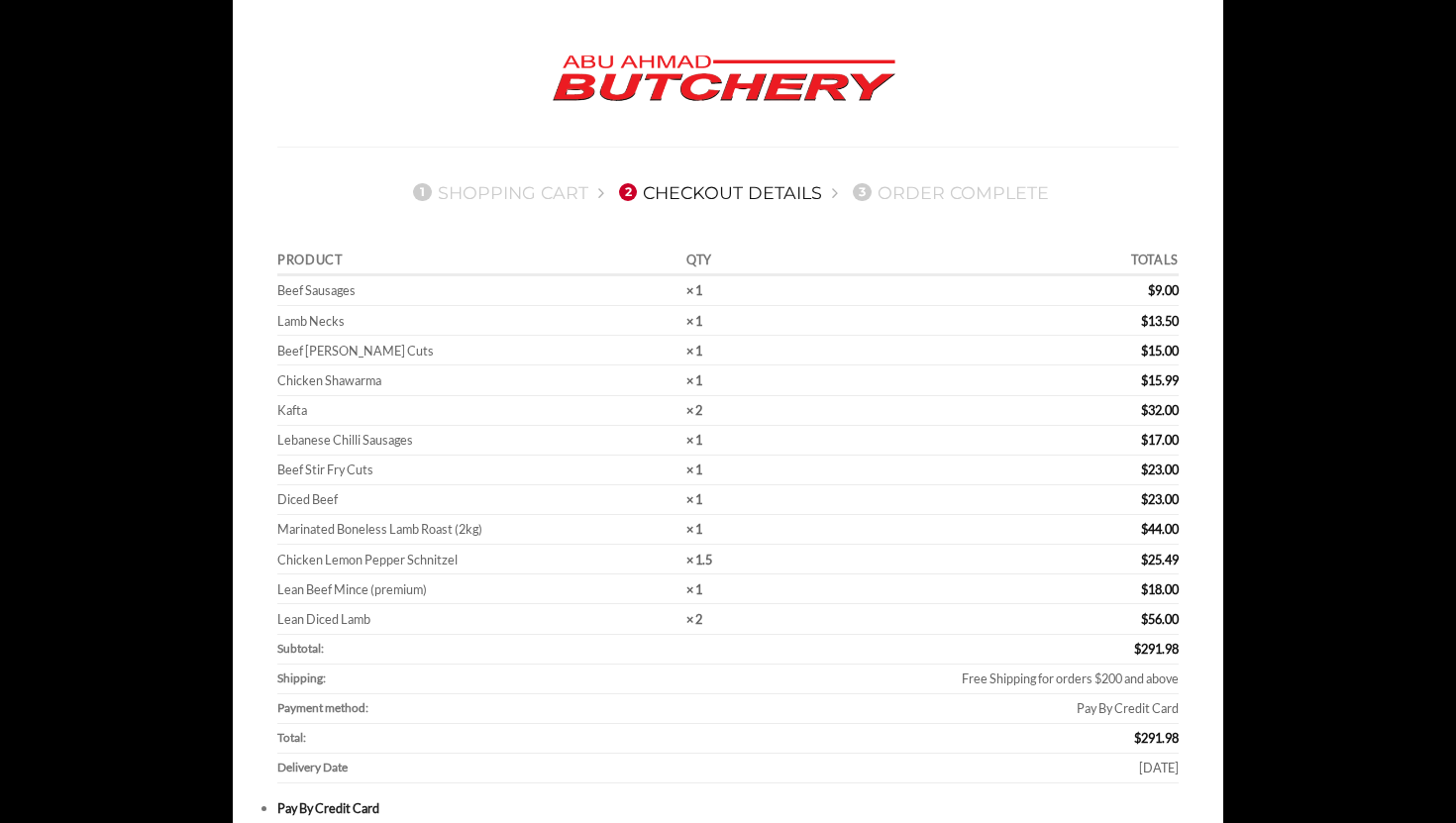 scroll, scrollTop: 114, scrollLeft: 0, axis: vertical 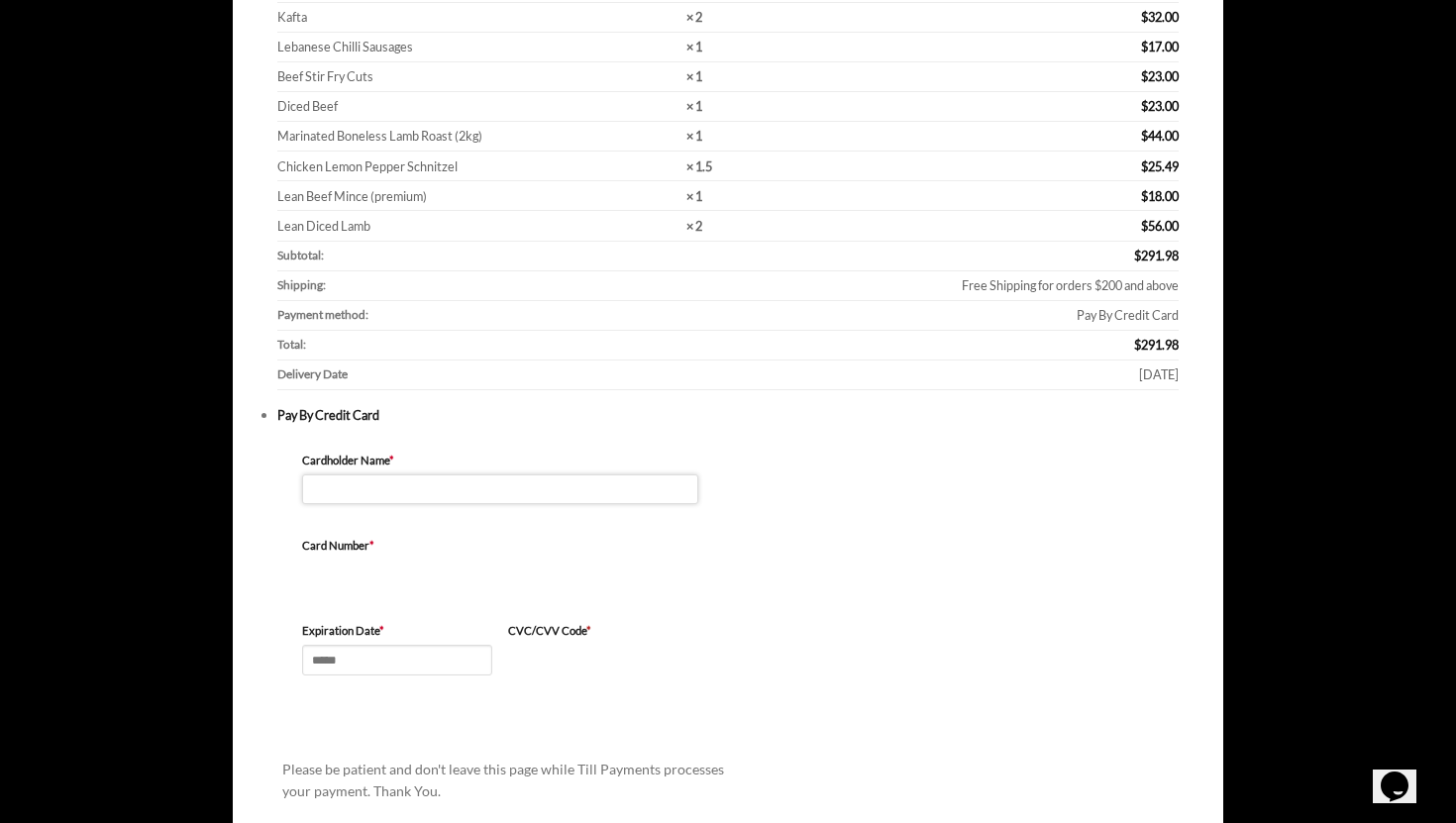 click on "Cardholder Name  *" at bounding box center (500, 489) 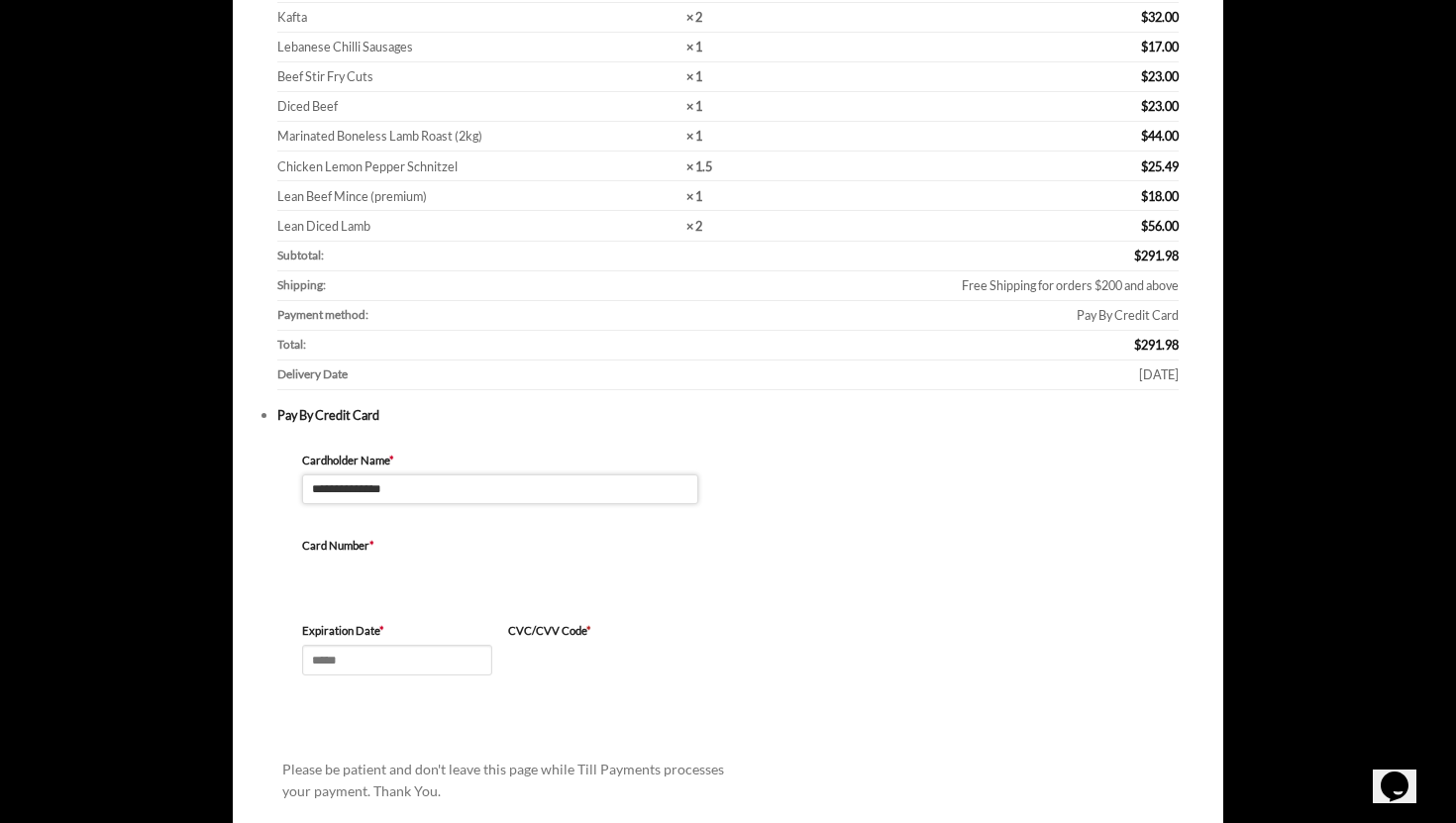 type on "**********" 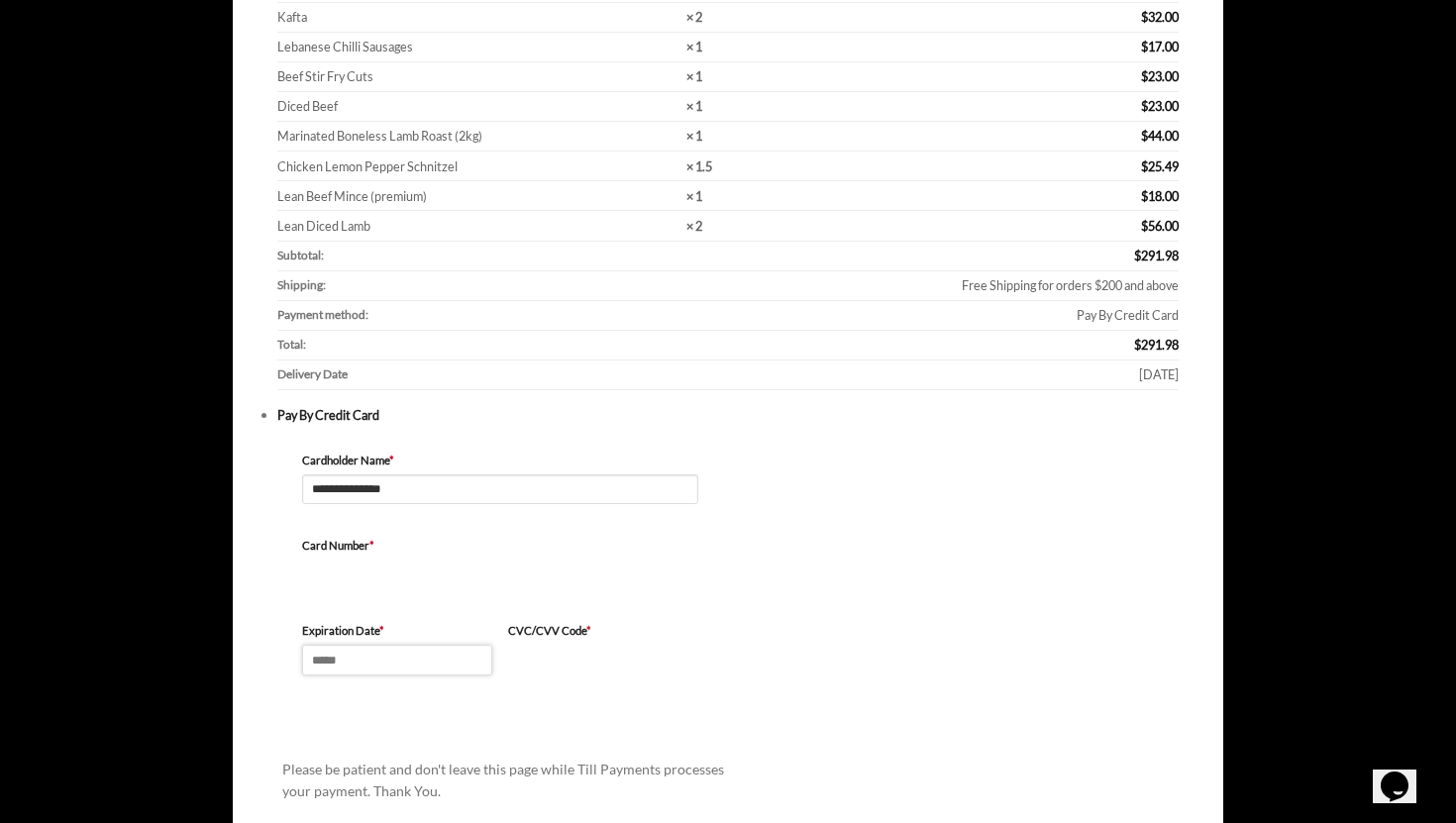 click on "Expiration Date  *" at bounding box center [397, 660] 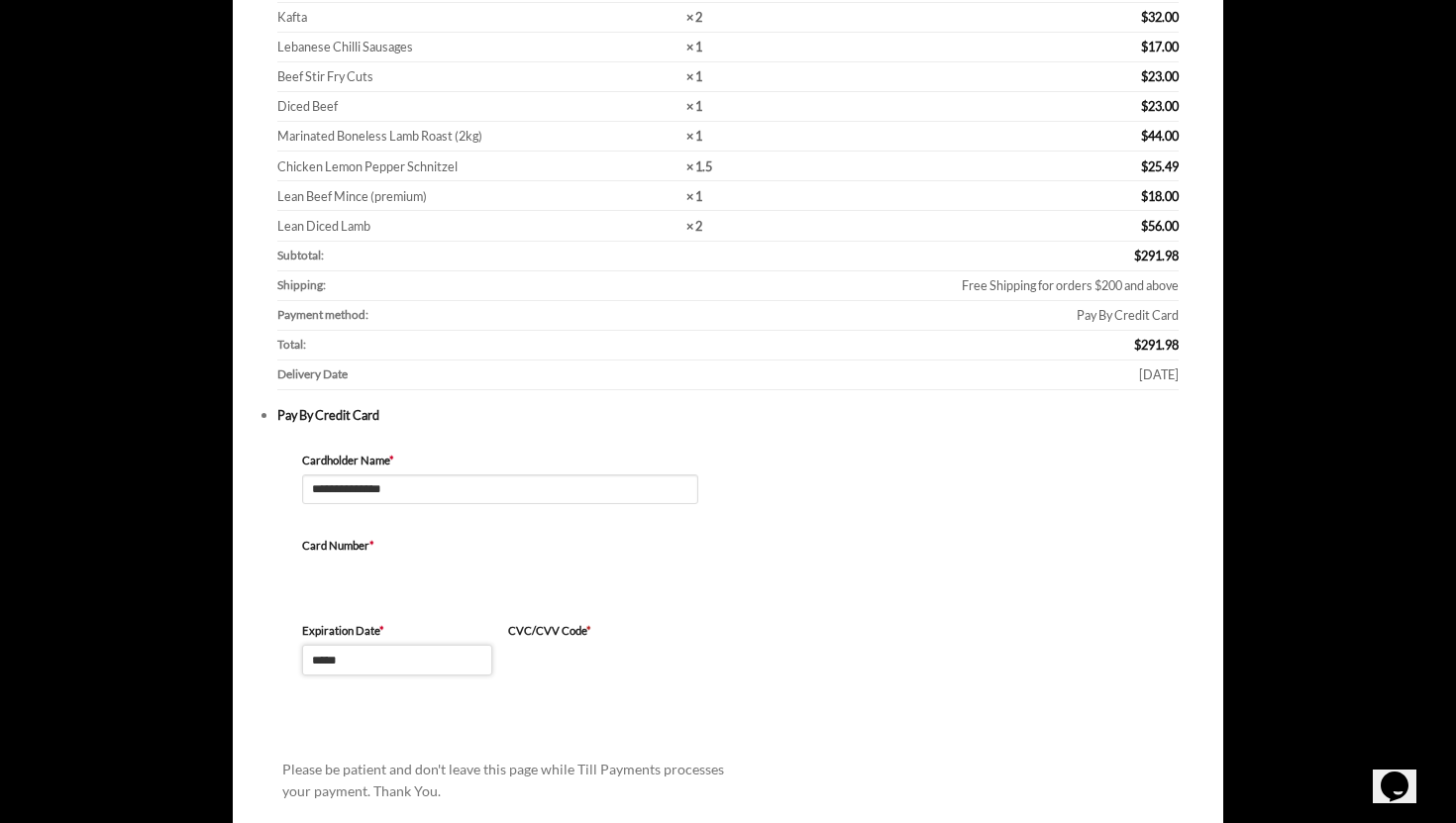 type on "*****" 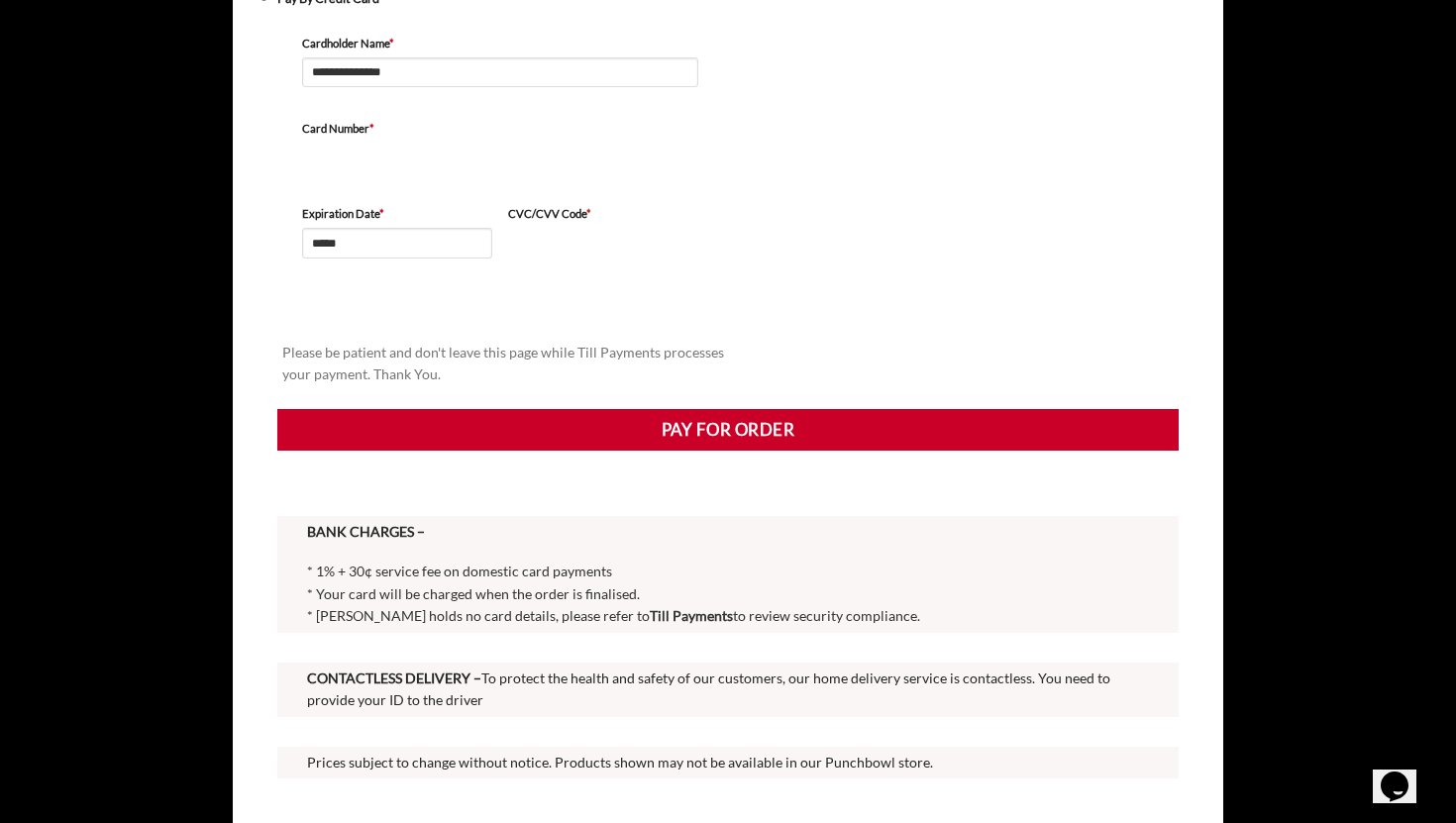 scroll, scrollTop: 974, scrollLeft: 0, axis: vertical 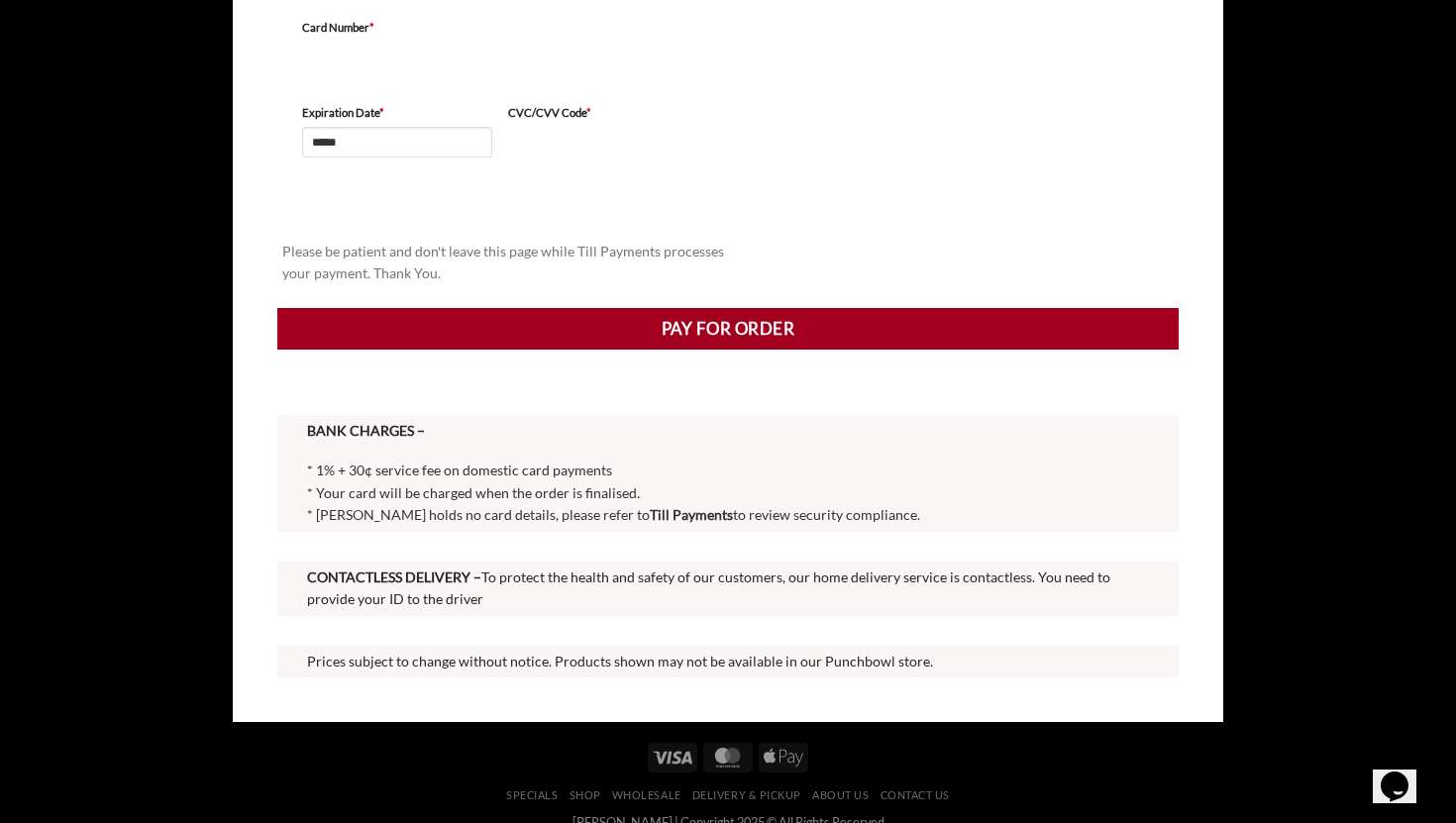 click on "Pay for order" at bounding box center (728, 329) 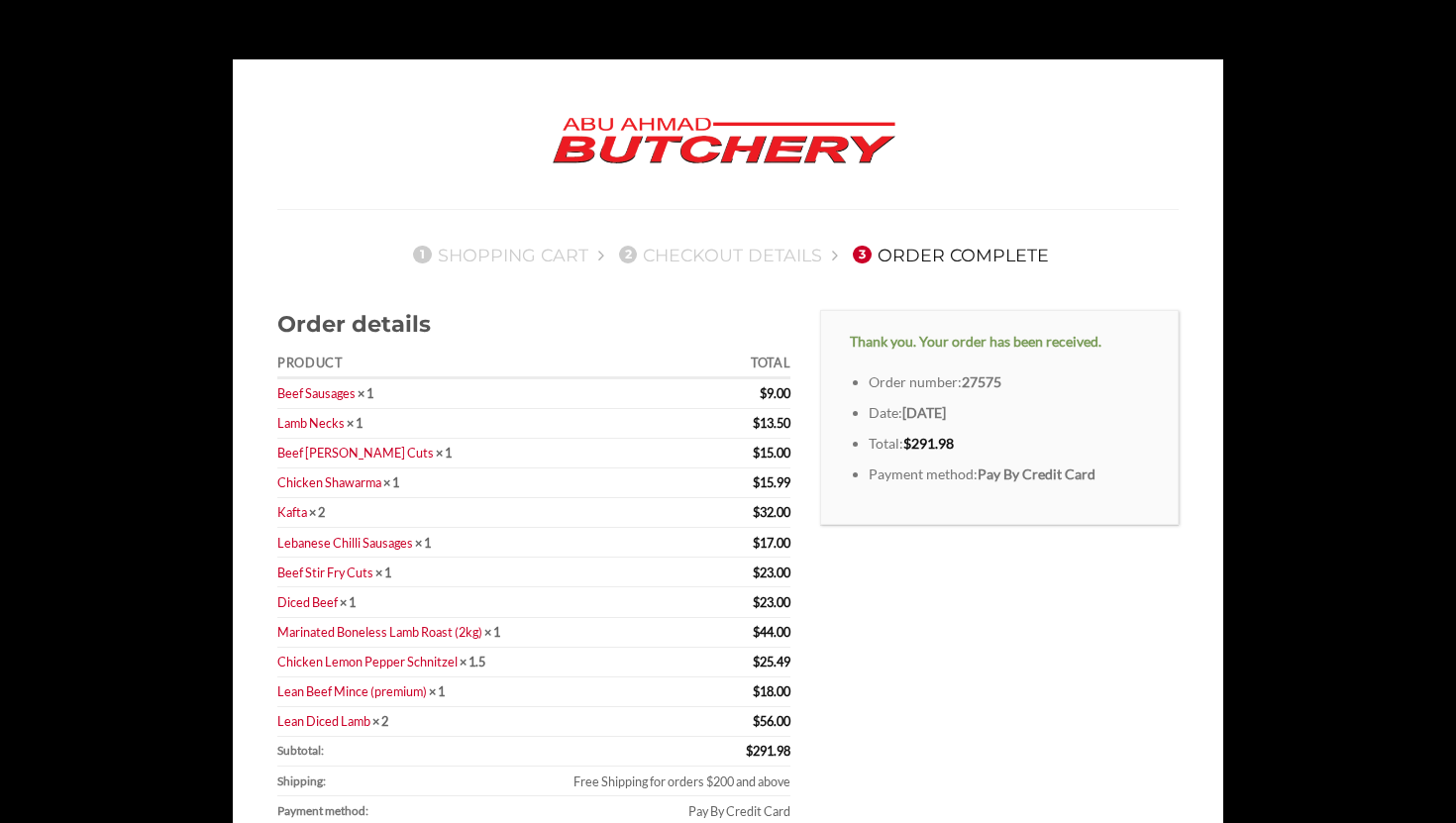 scroll, scrollTop: 0, scrollLeft: 0, axis: both 